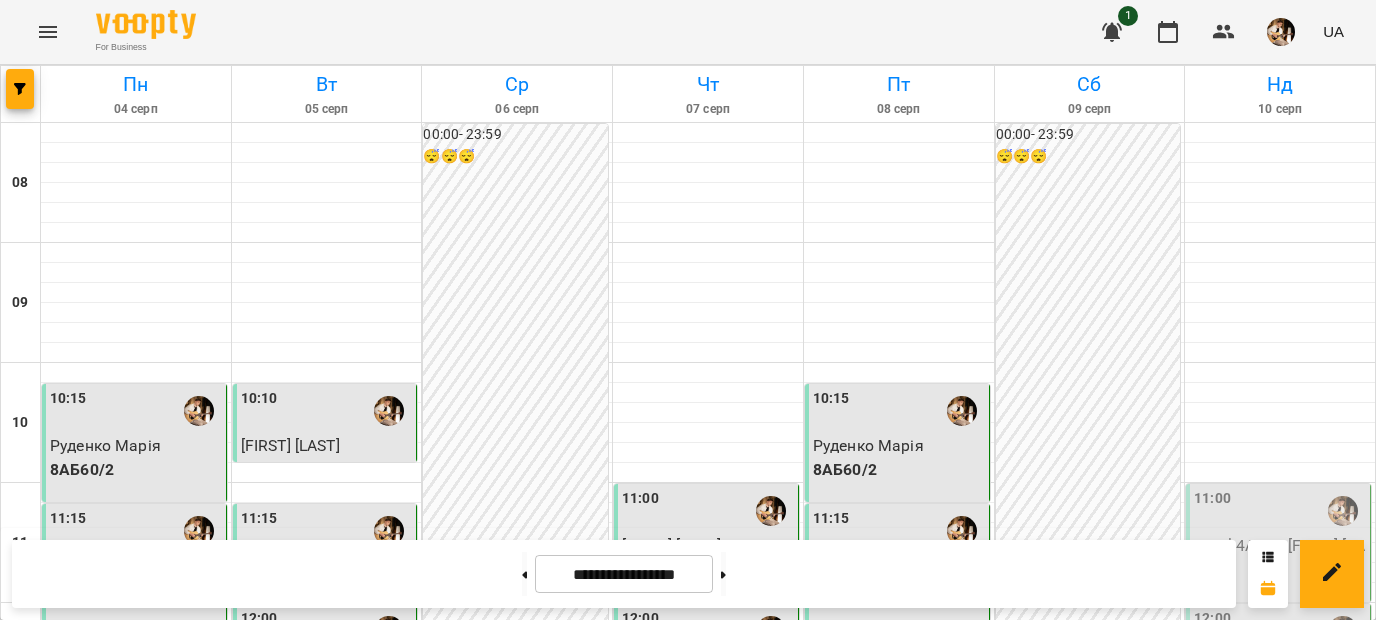 scroll, scrollTop: 0, scrollLeft: 0, axis: both 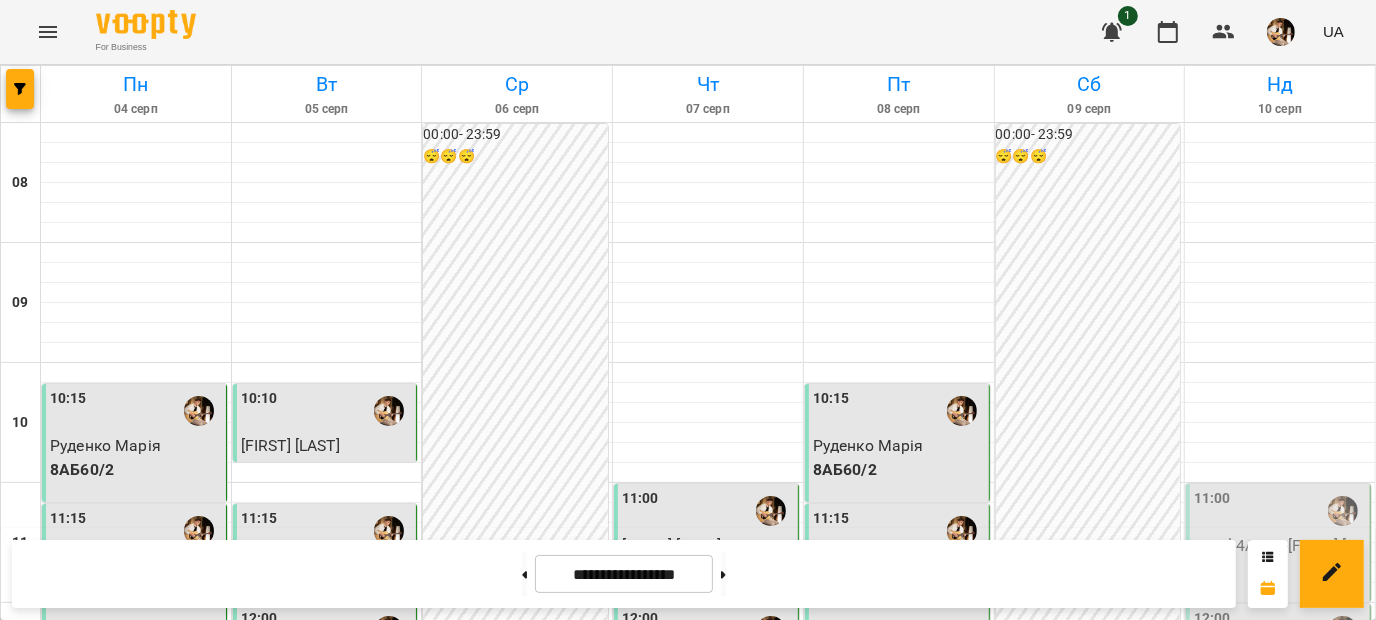 click at bounding box center (1281, 32) 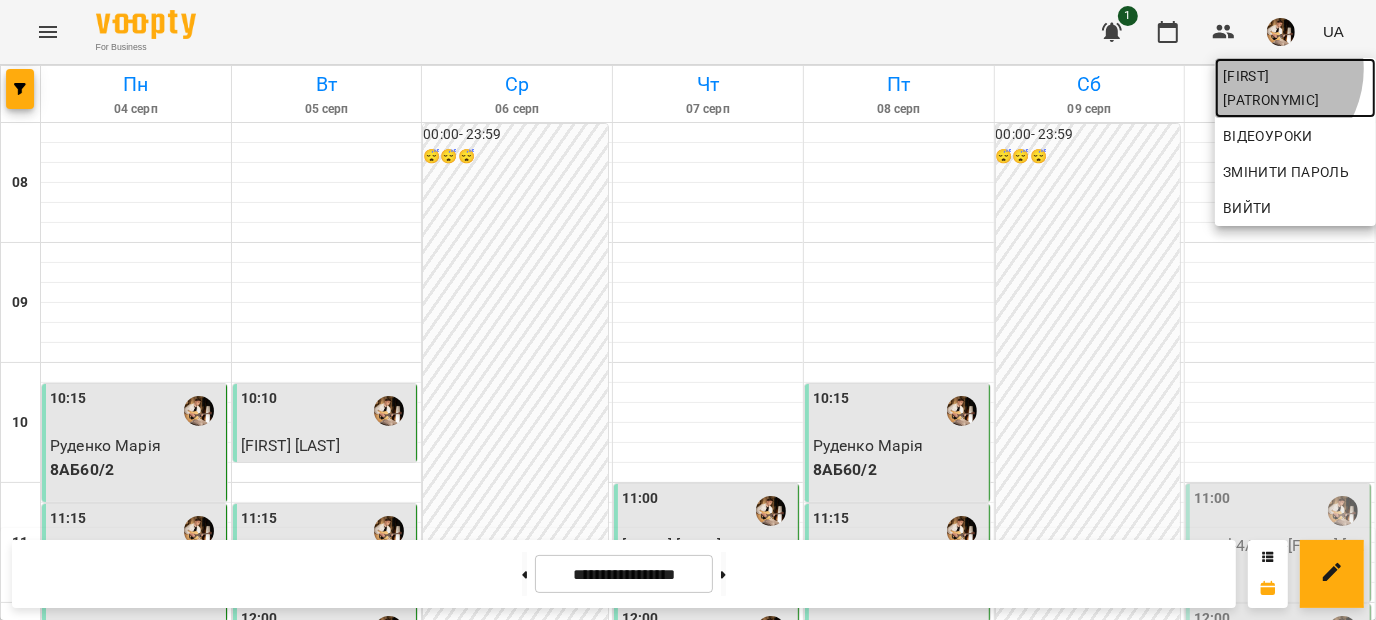 click on "[FIRST] [PATRONYMIC]" at bounding box center [1295, 88] 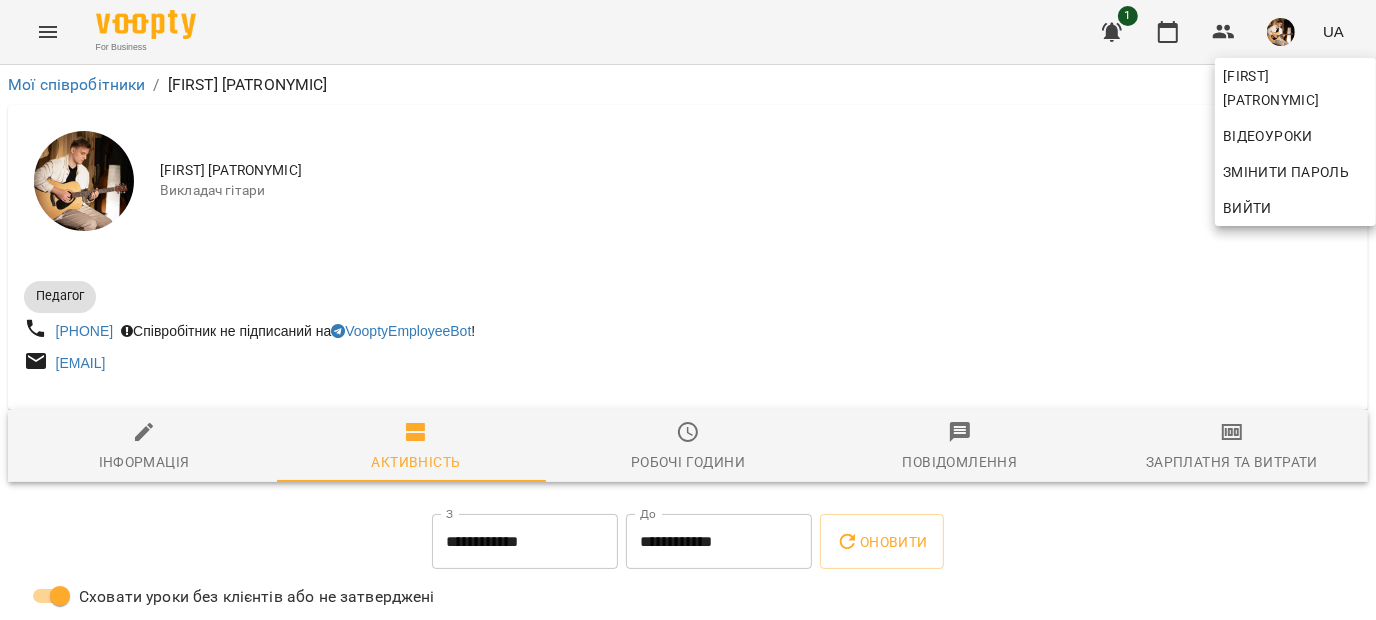 click at bounding box center (688, 310) 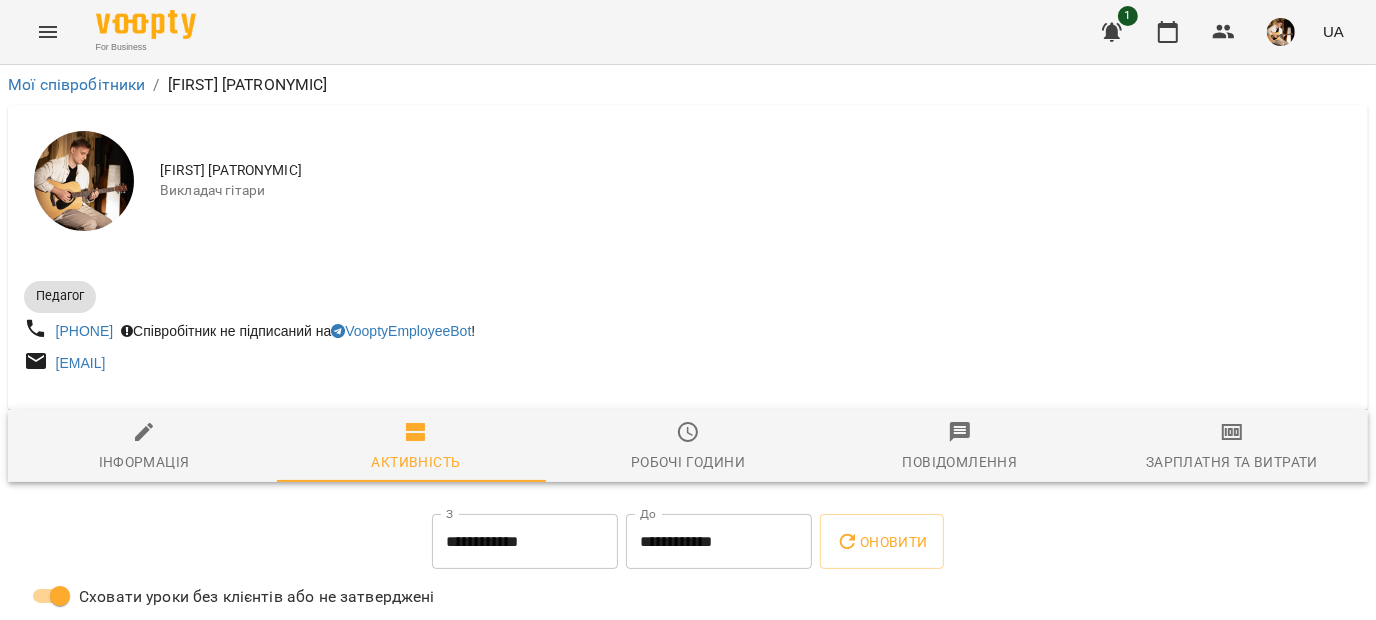 click on "Зарплатня та Витрати" at bounding box center (1232, 447) 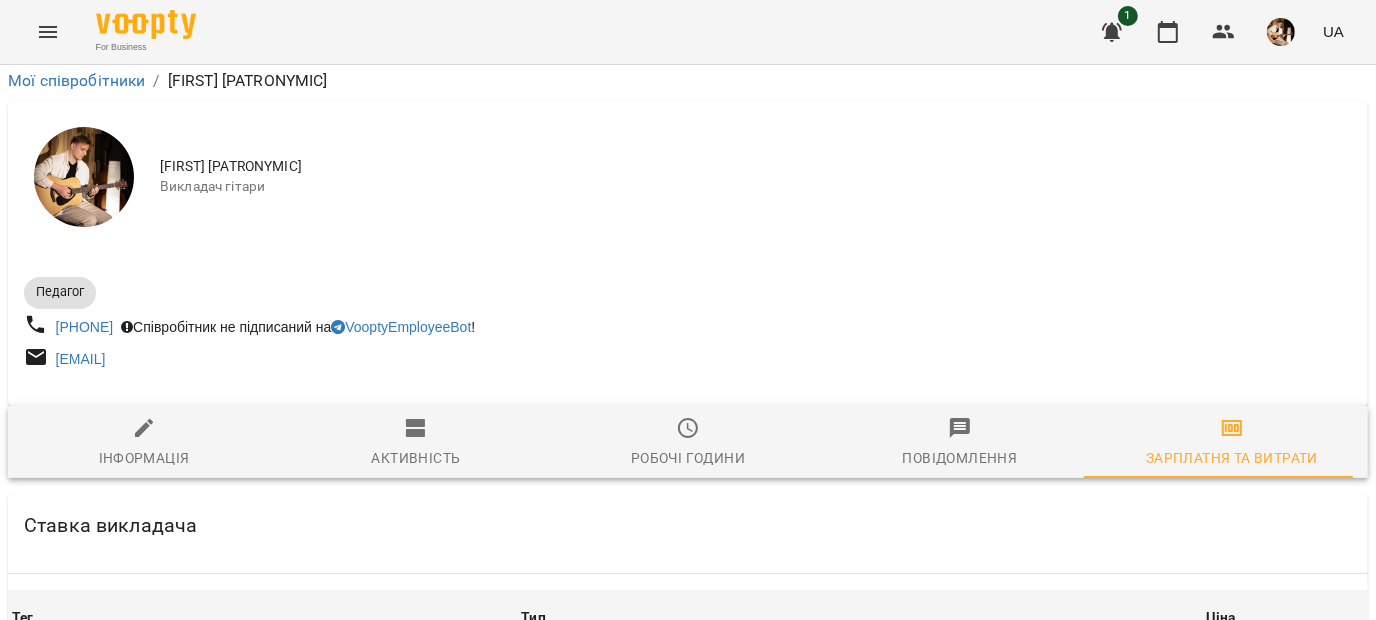 scroll, scrollTop: 2756, scrollLeft: 0, axis: vertical 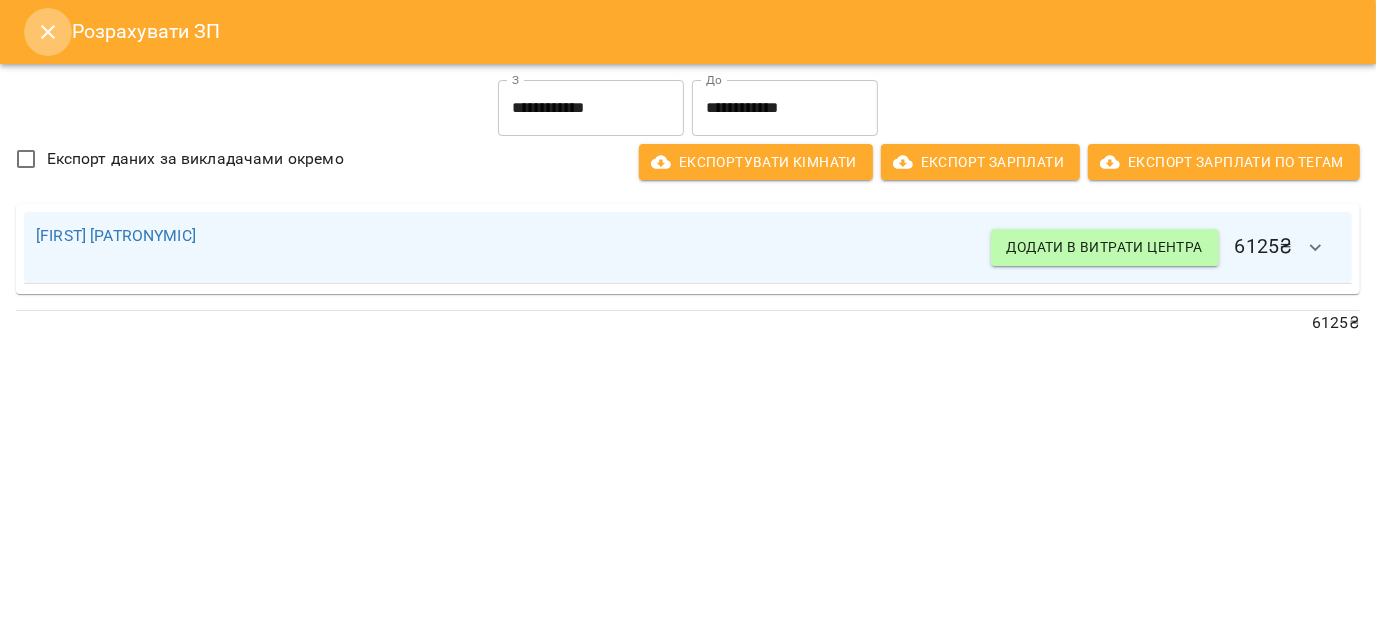 click 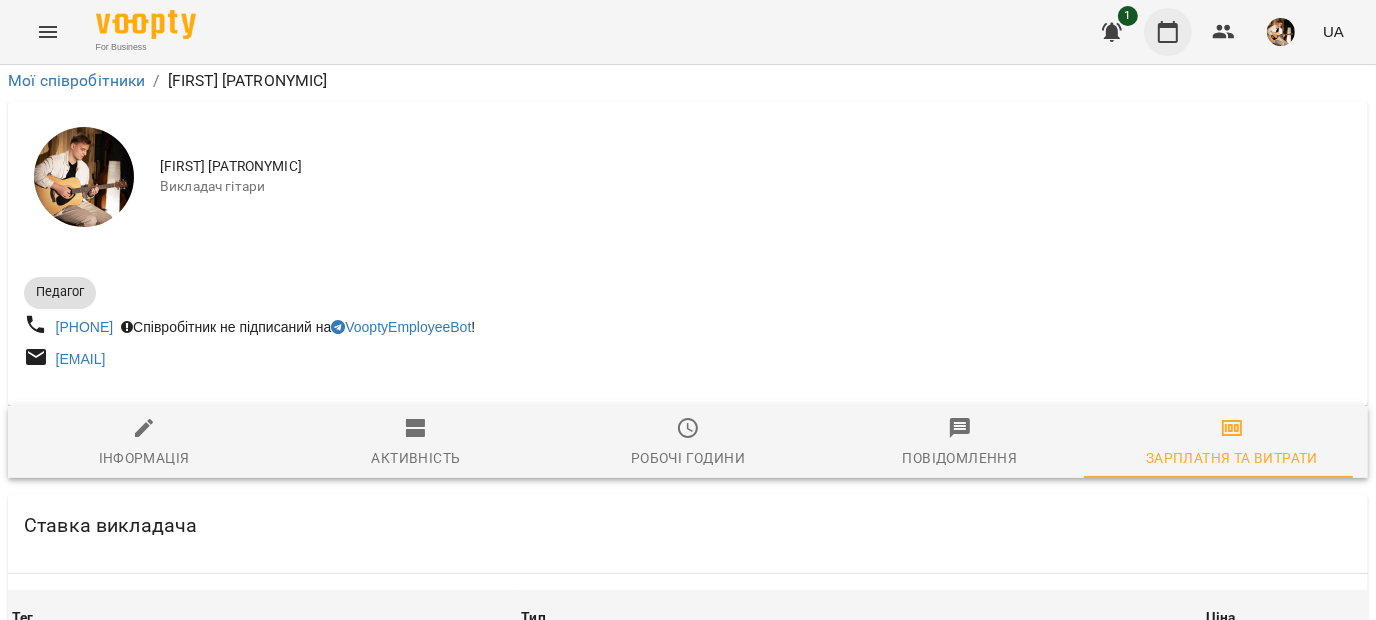click 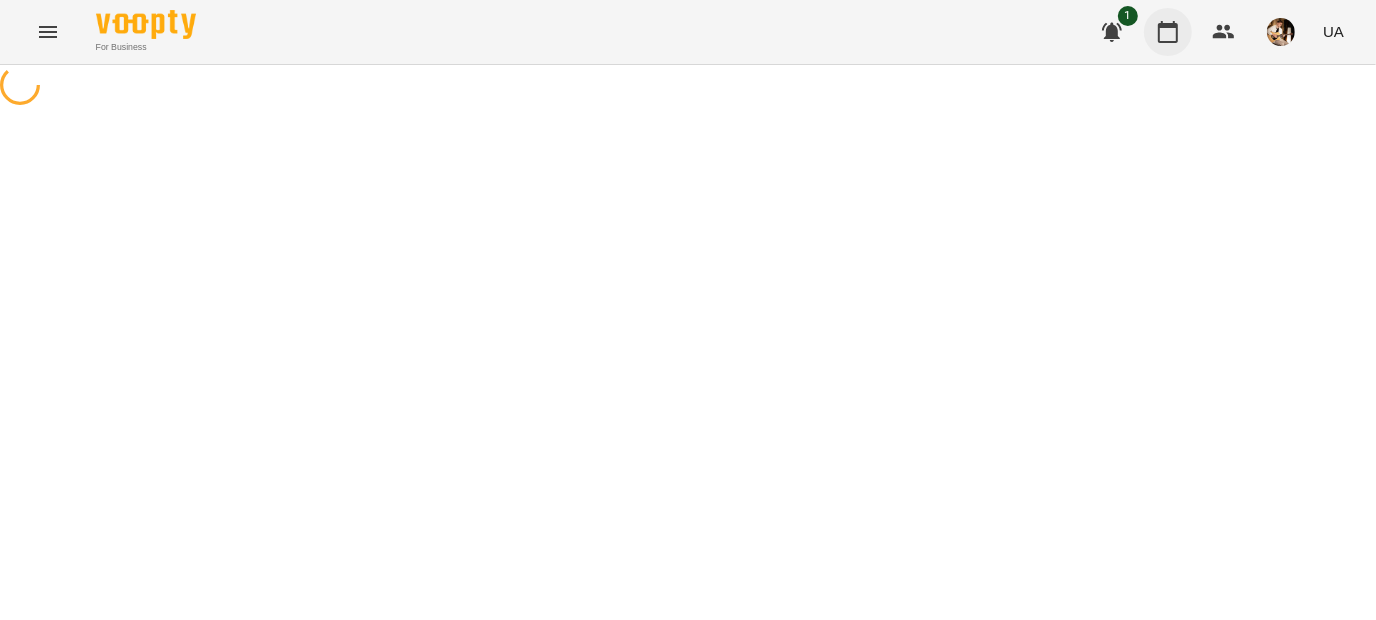 scroll, scrollTop: 0, scrollLeft: 0, axis: both 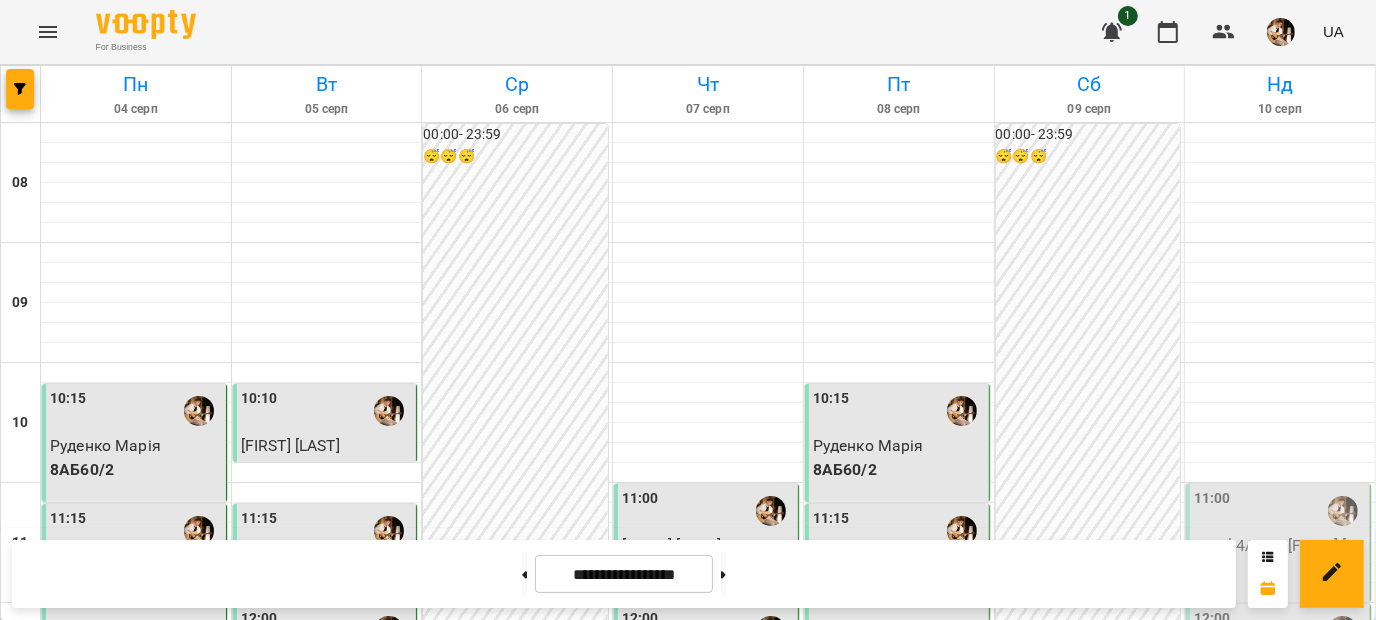 click on "12:20" at bounding box center [899, 671] 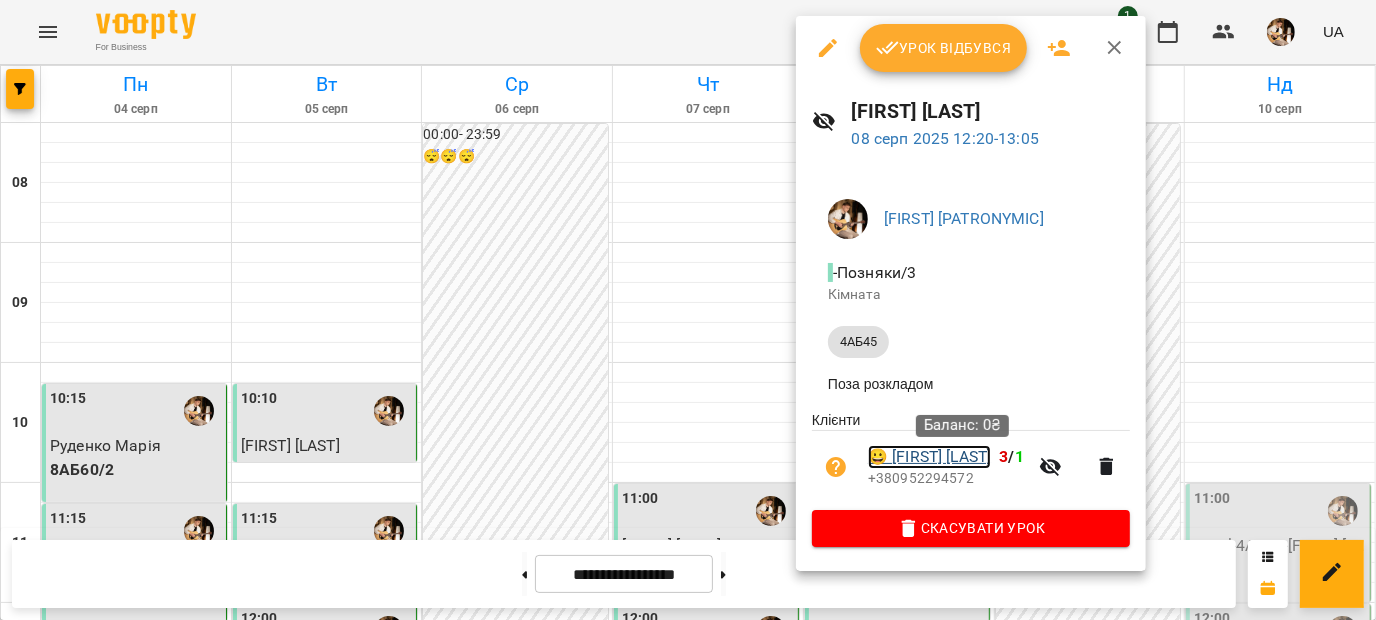 click on "😀   [FIRST] [LAST]" at bounding box center (929, 457) 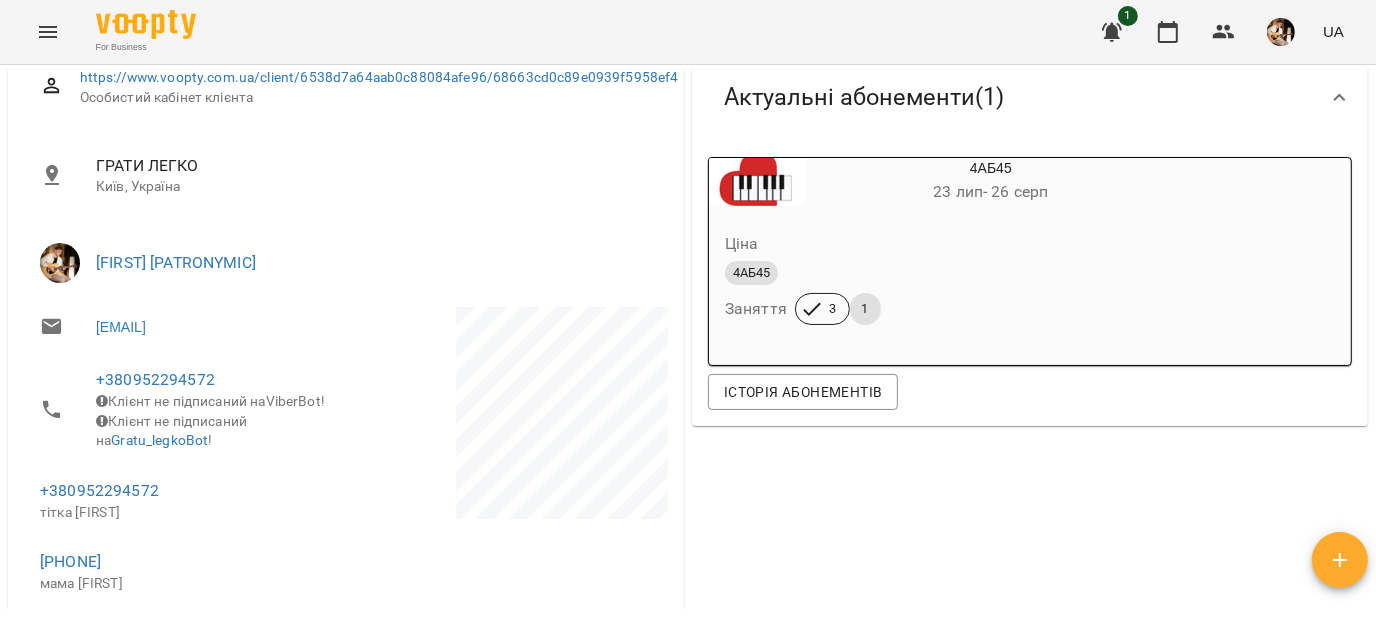 scroll, scrollTop: 0, scrollLeft: 0, axis: both 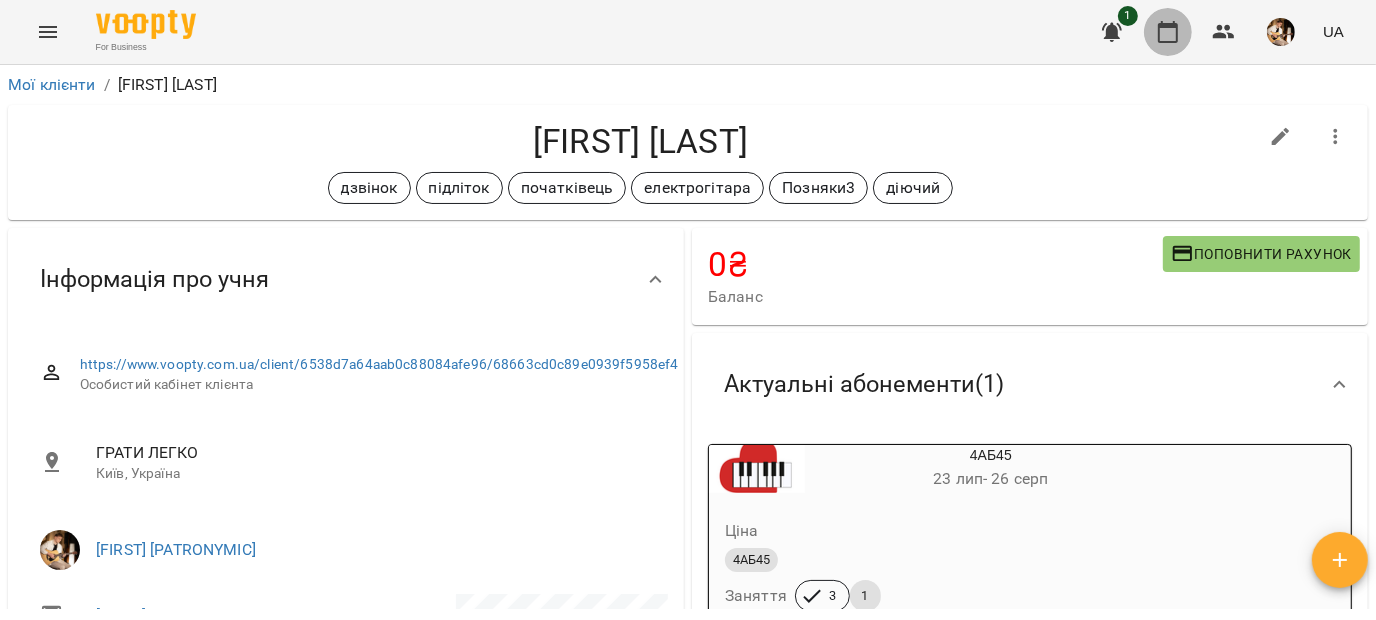 click 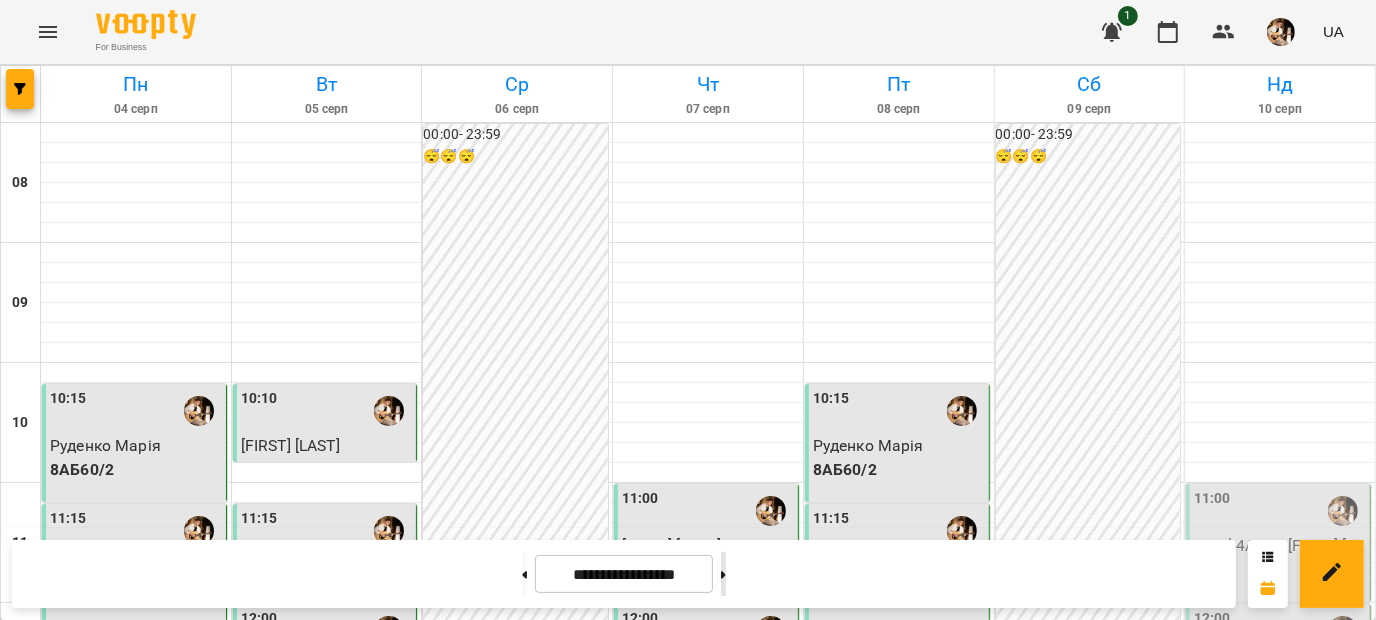 click at bounding box center [723, 574] 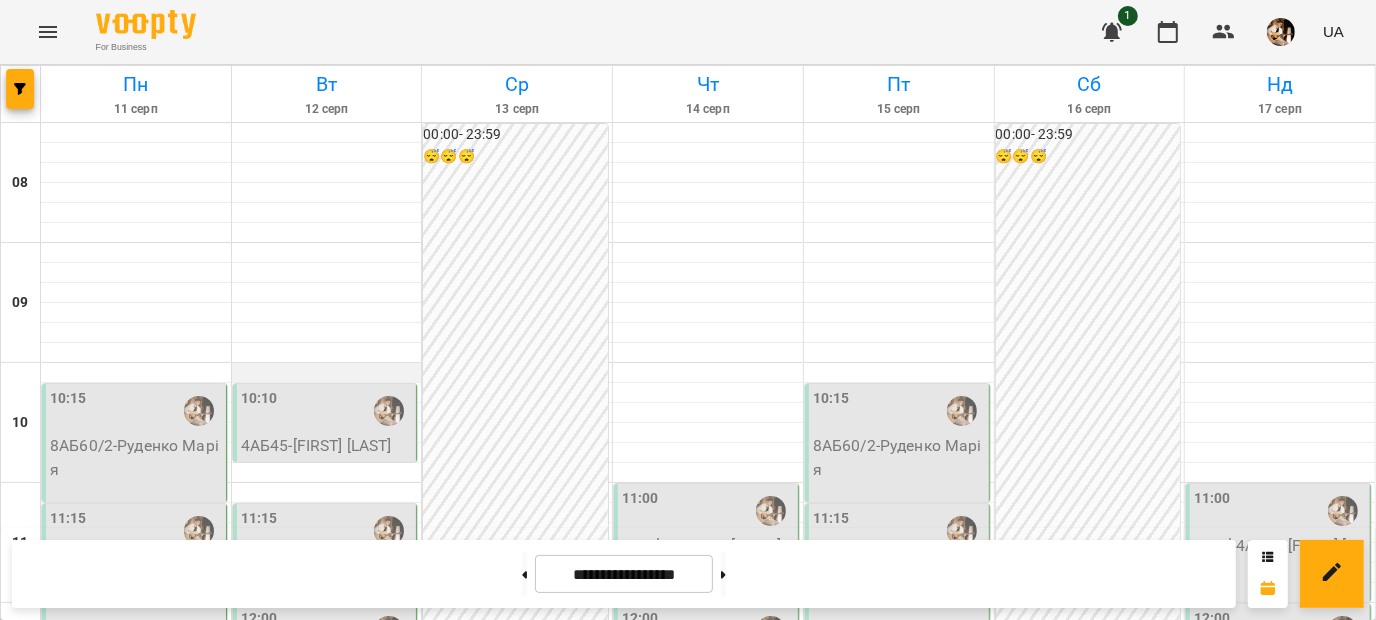 scroll, scrollTop: 533, scrollLeft: 0, axis: vertical 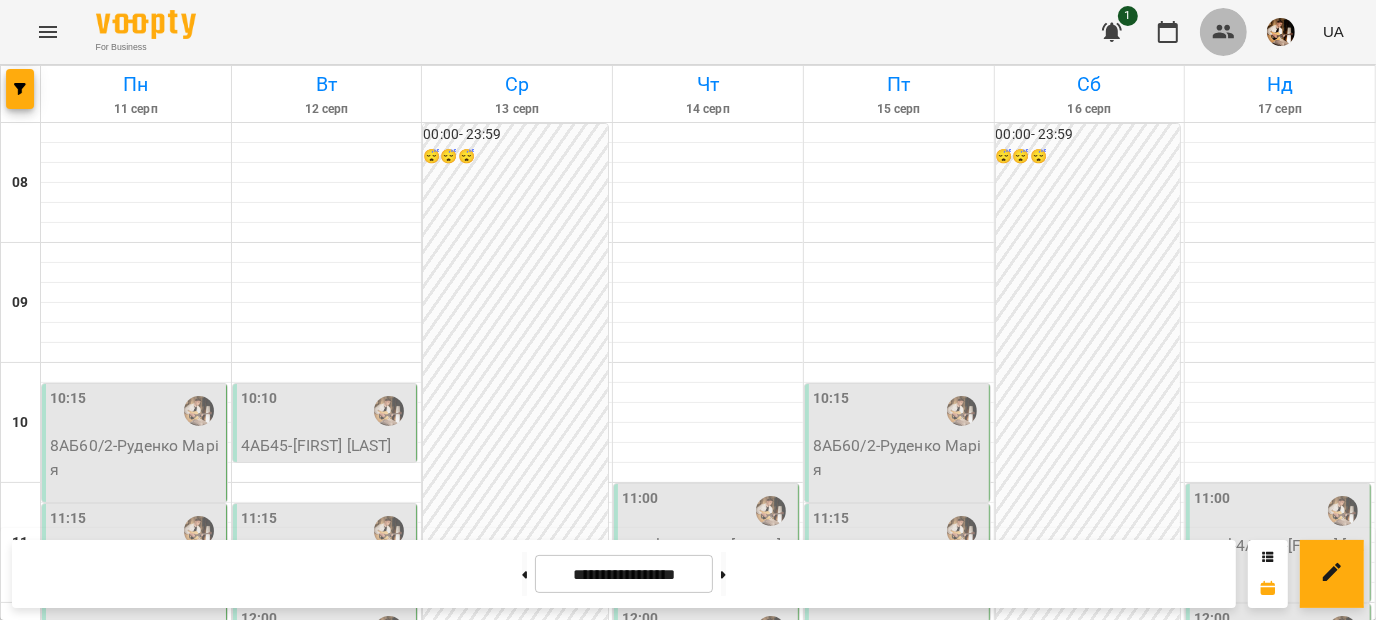 click 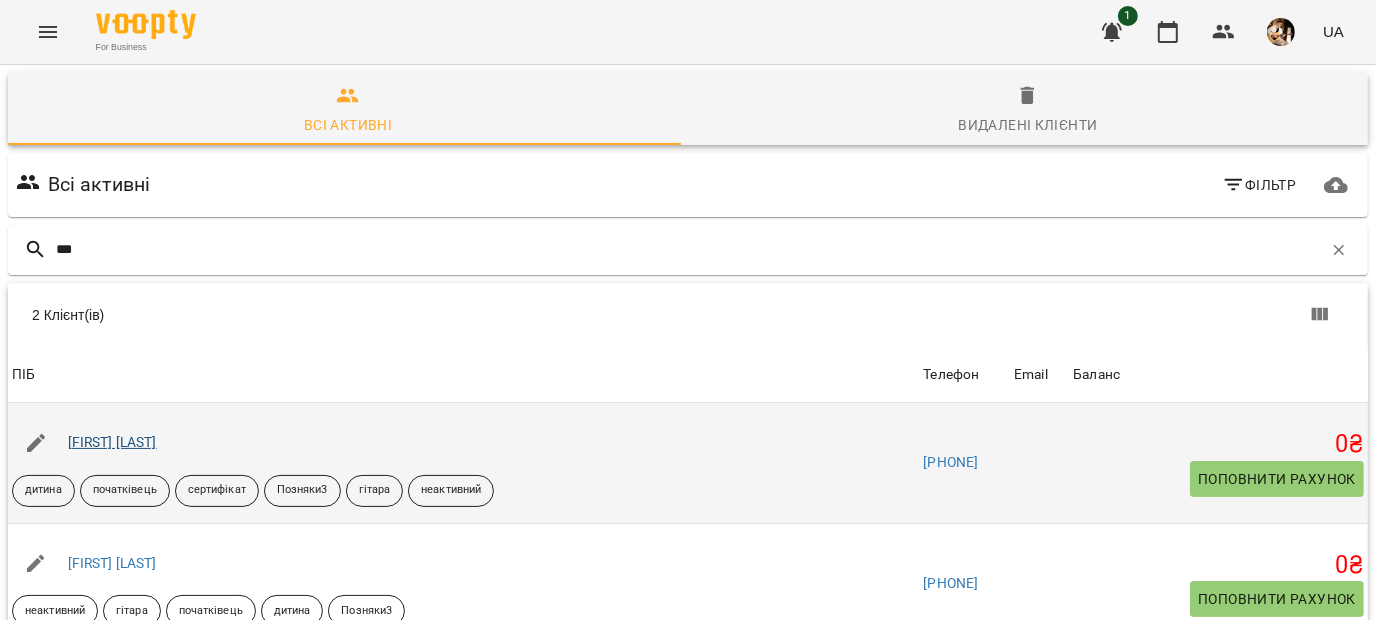 type on "***" 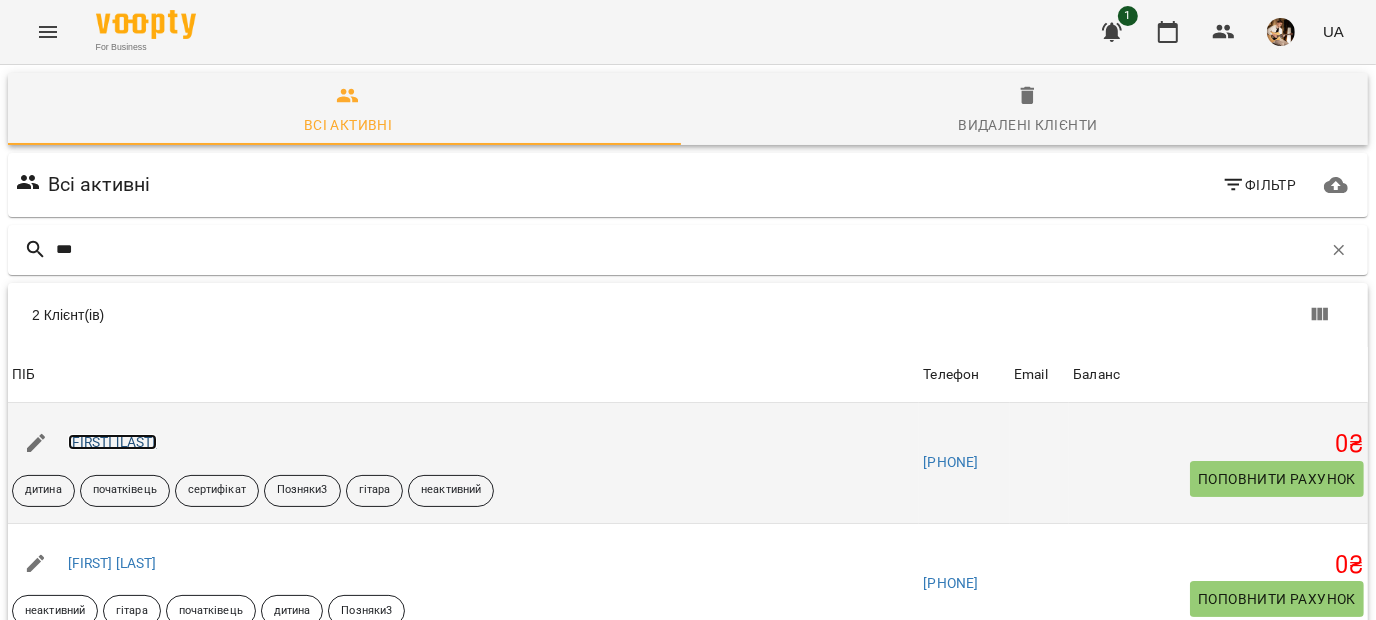 click on "[FIRST] [LAST]" at bounding box center (112, 442) 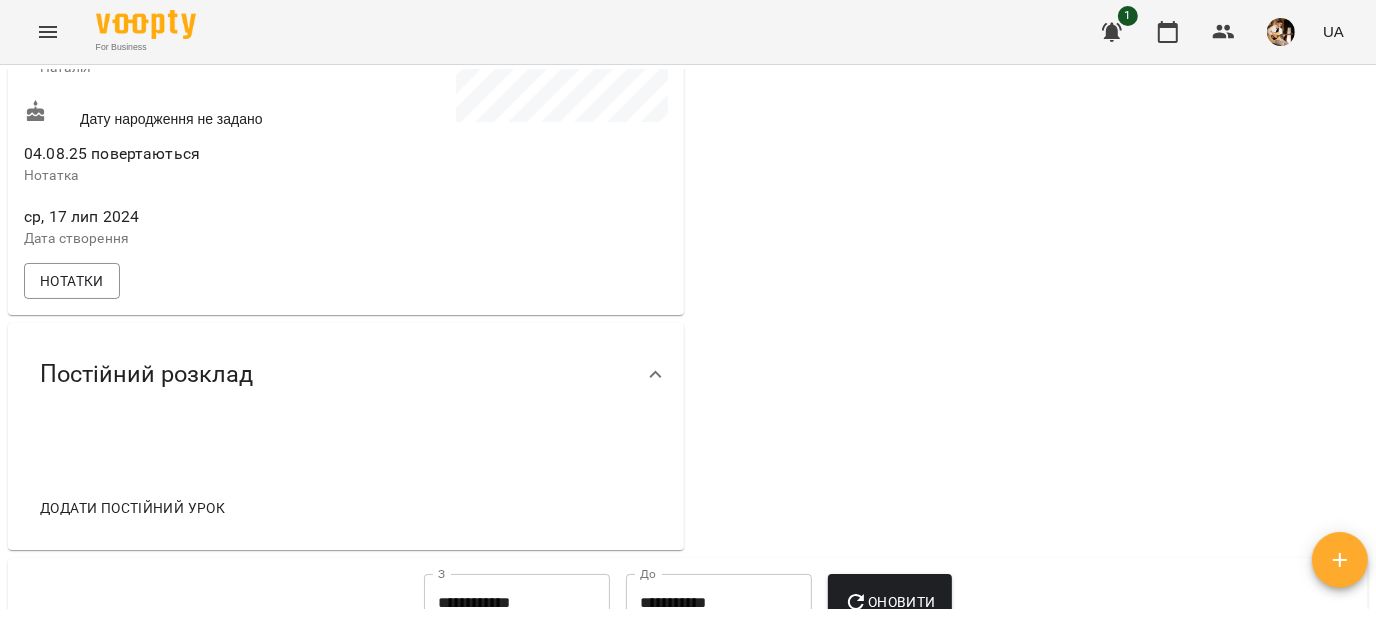 scroll, scrollTop: 689, scrollLeft: 0, axis: vertical 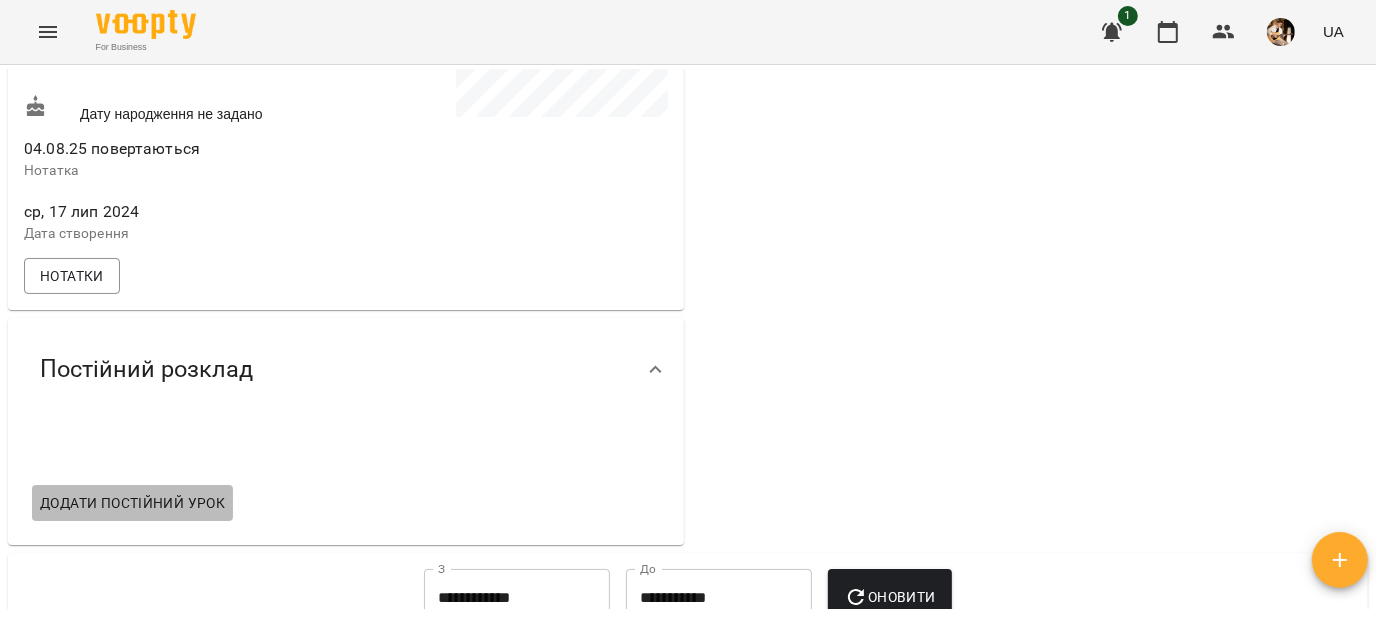 click on "Додати постійний урок" at bounding box center [132, 503] 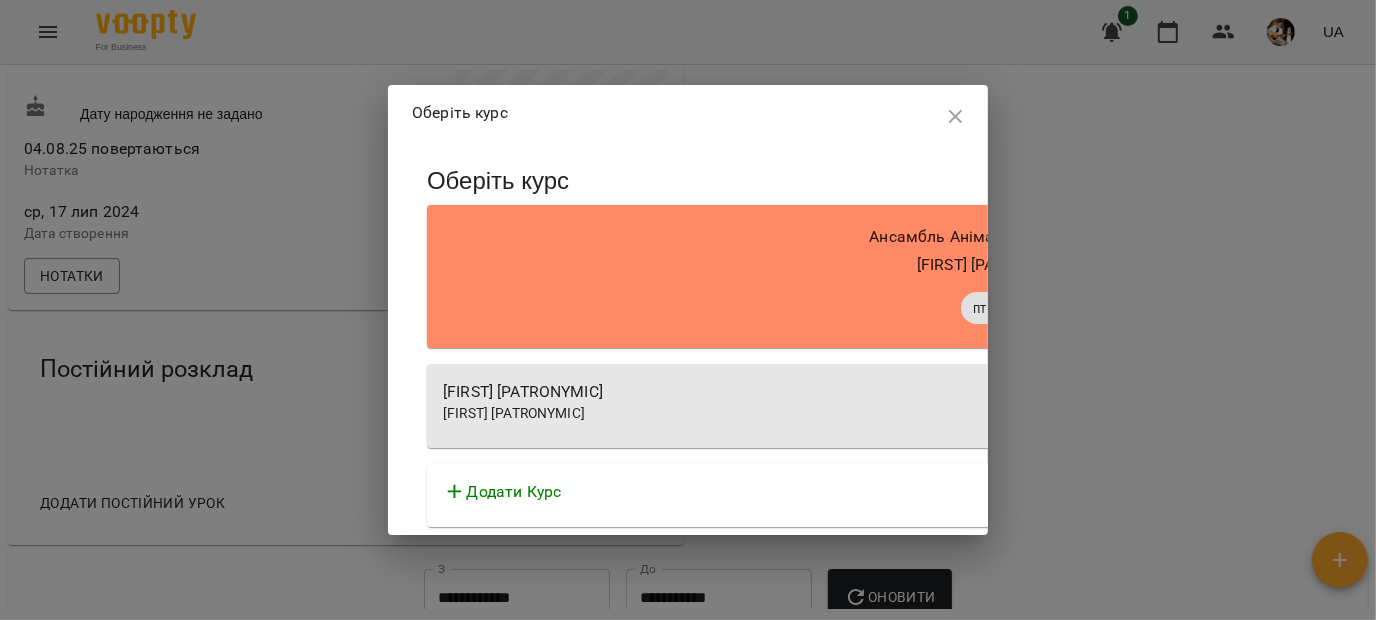 click on "[FIRST] [PATRONYMIC]" at bounding box center (997, 392) 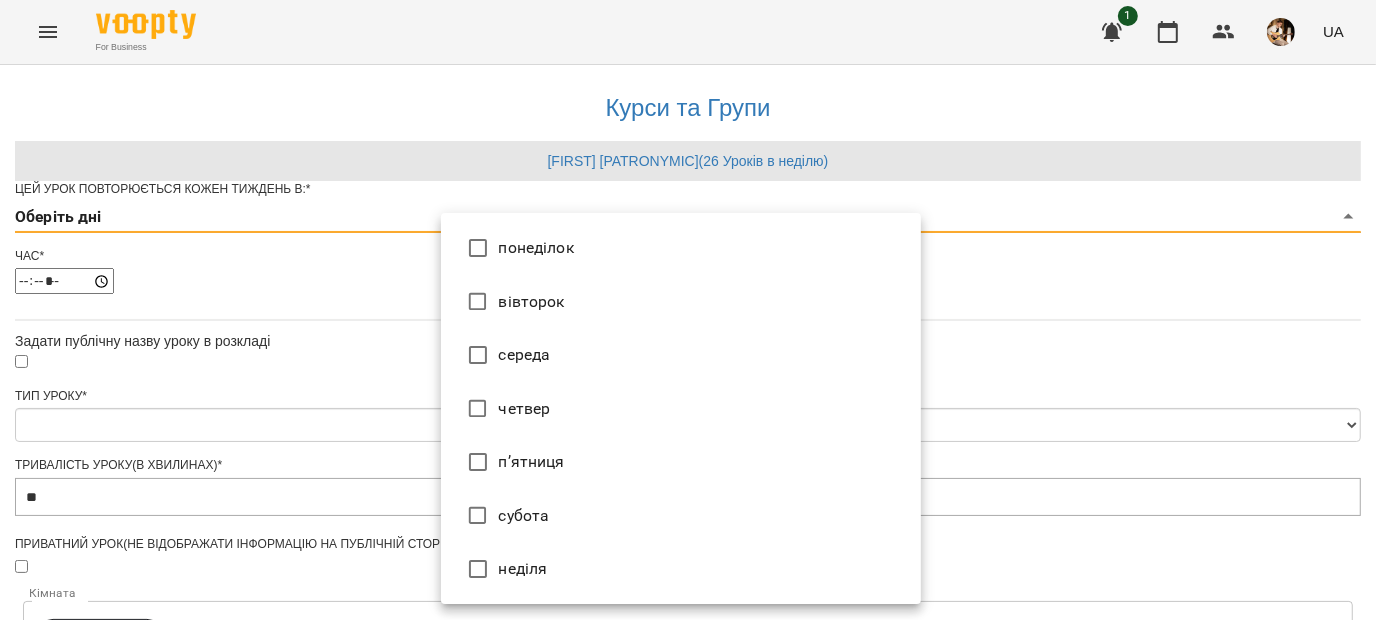 click on "**********" at bounding box center [688, 615] 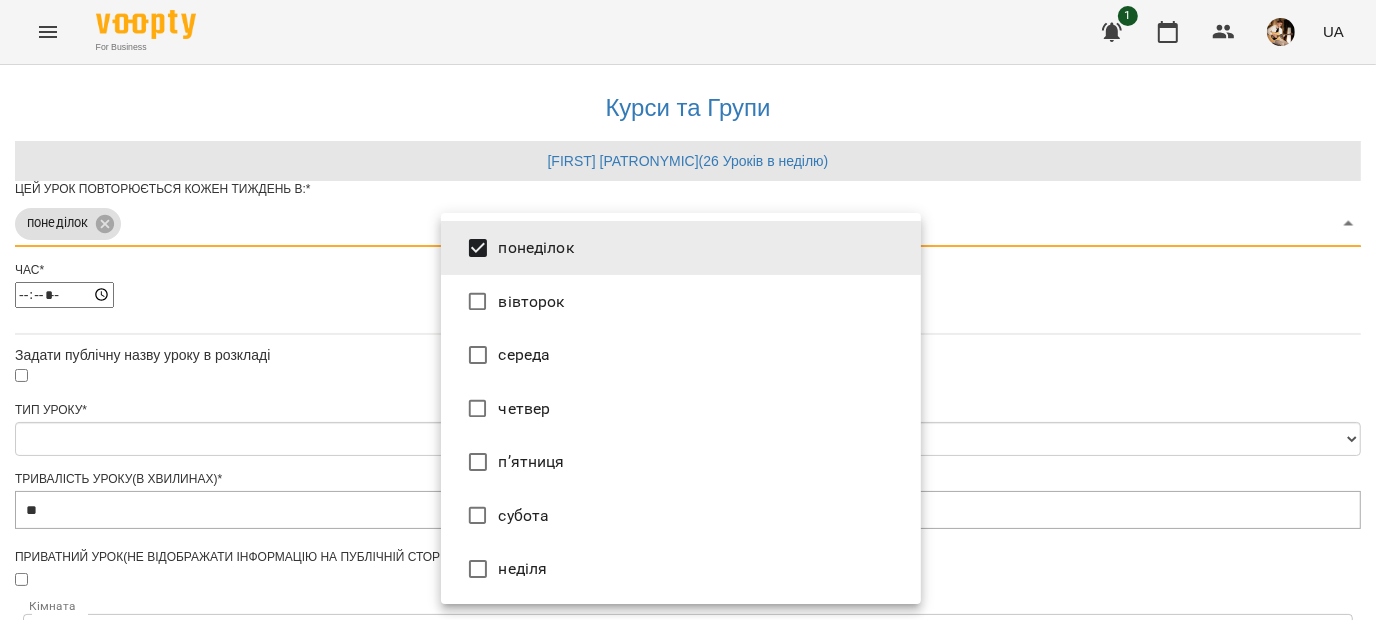 click at bounding box center (688, 310) 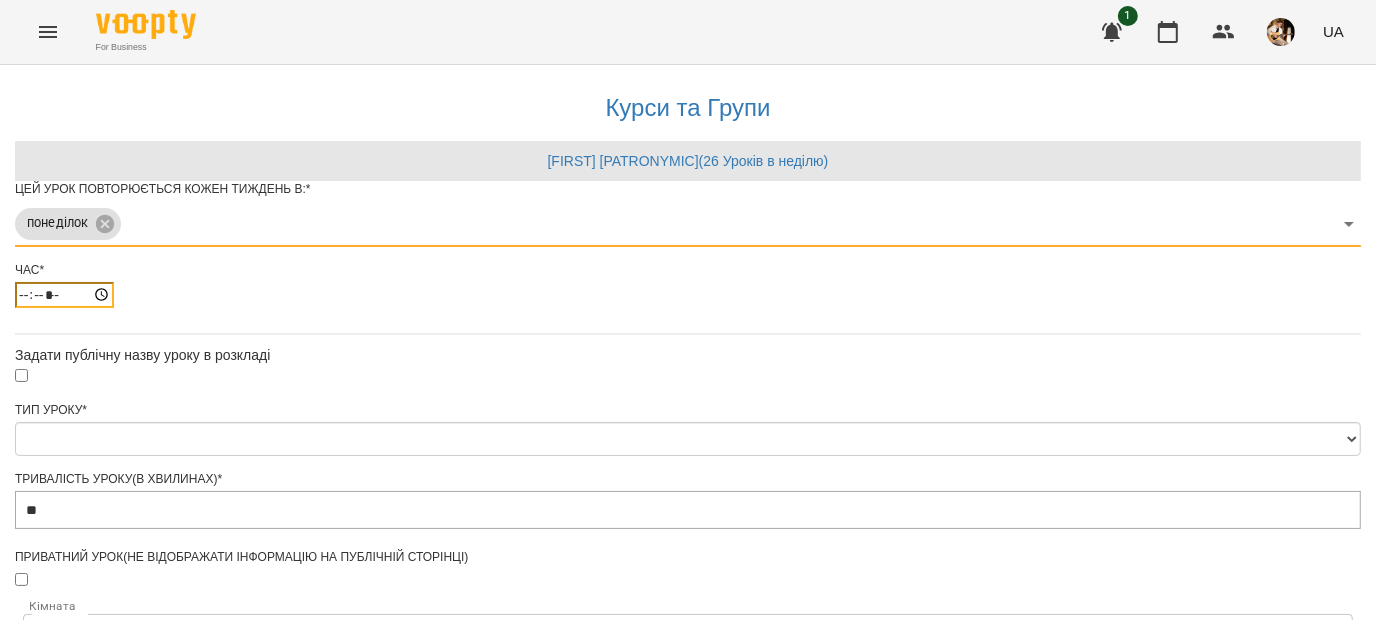 click on "*****" at bounding box center (64, 295) 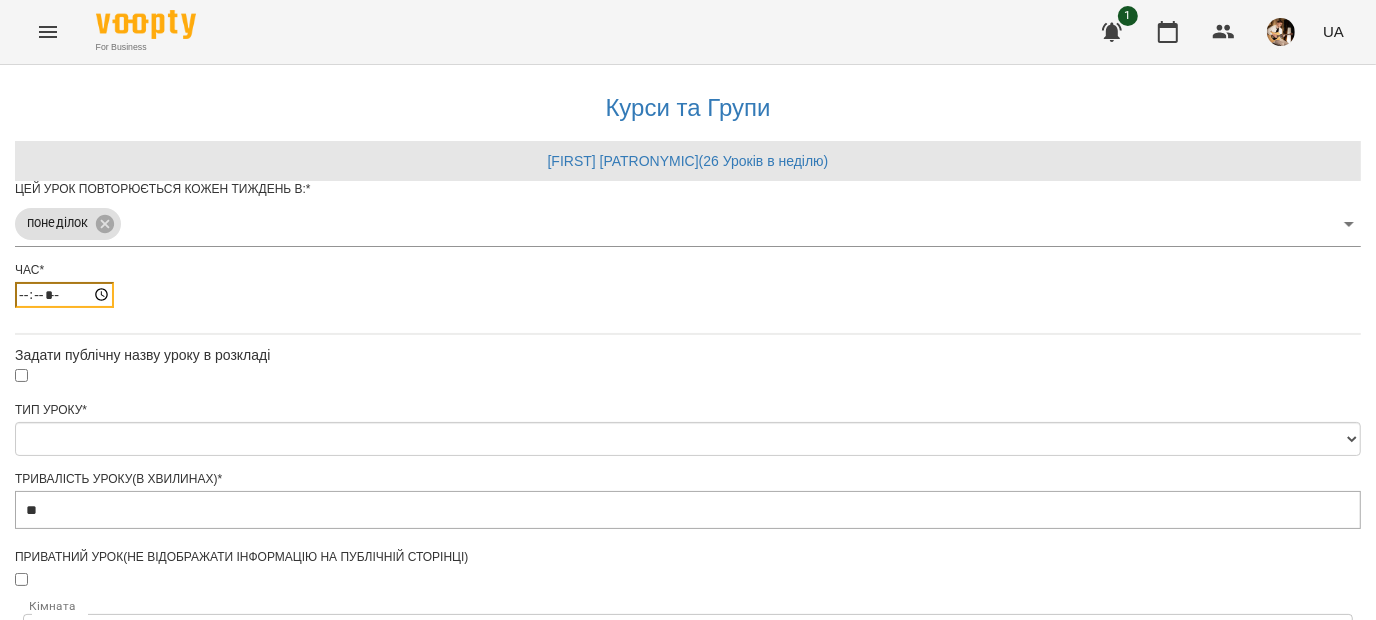 type on "*****" 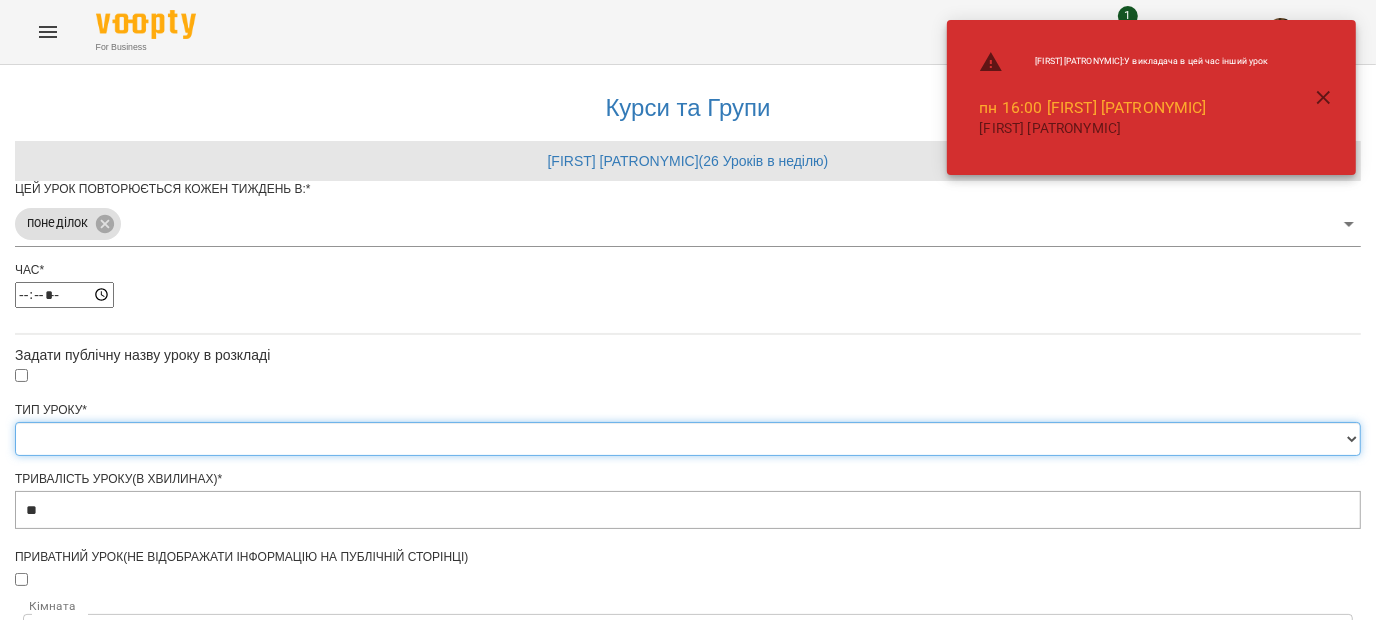 click on "**********" at bounding box center [688, 439] 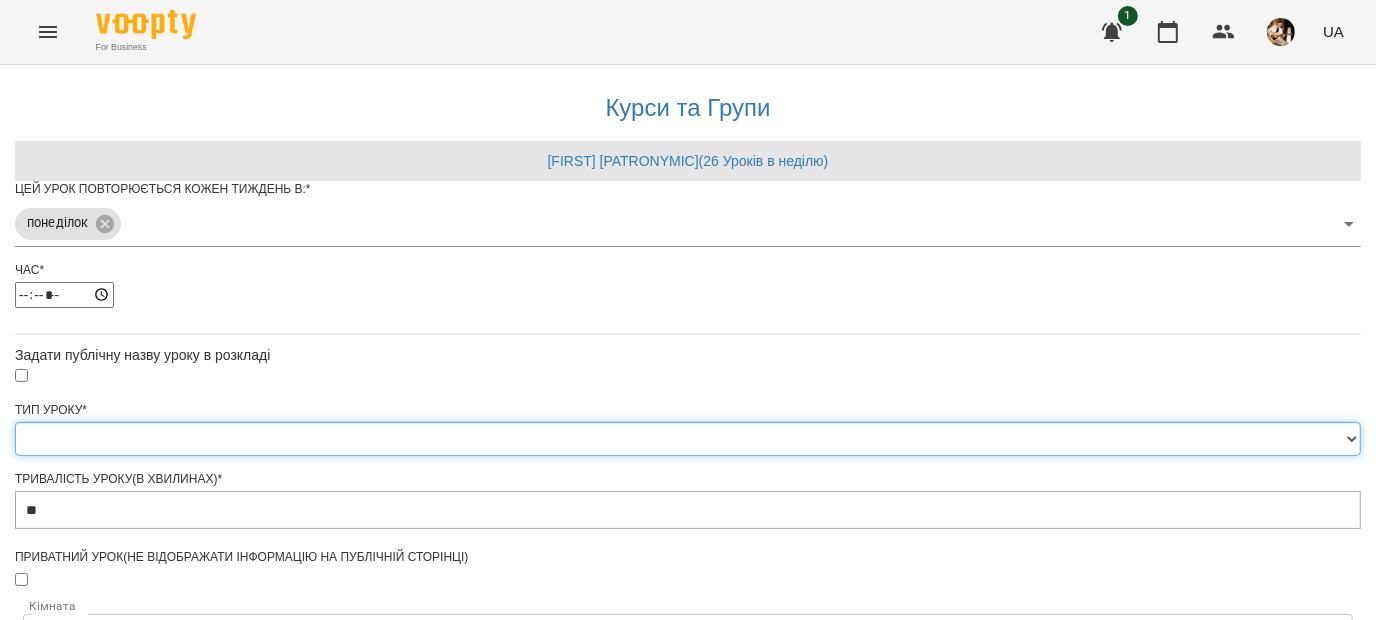 select on "**********" 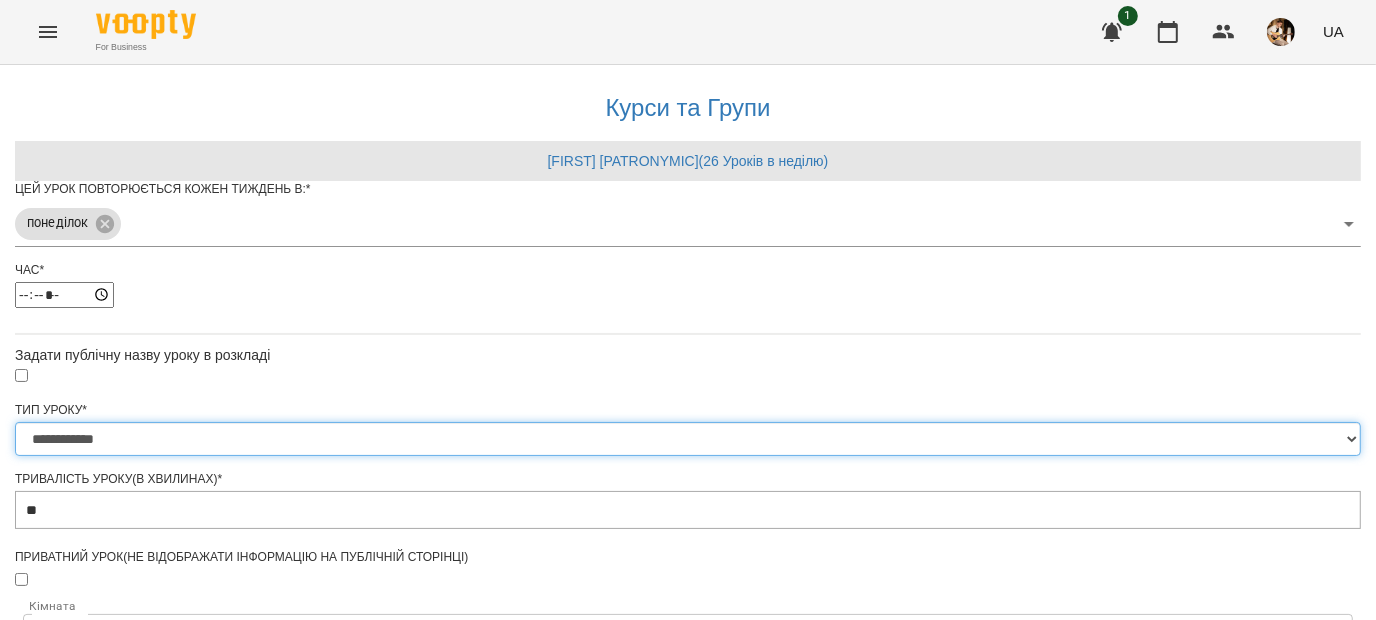 click on "**********" at bounding box center [688, 439] 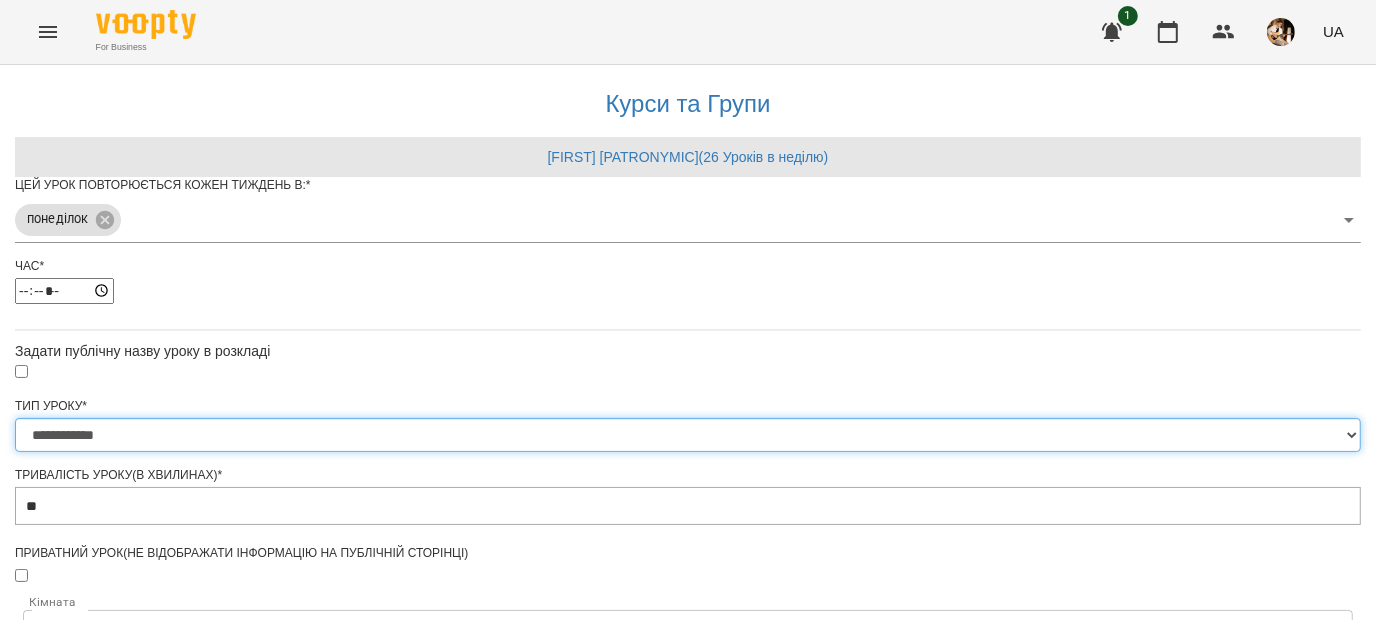 scroll, scrollTop: 764, scrollLeft: 0, axis: vertical 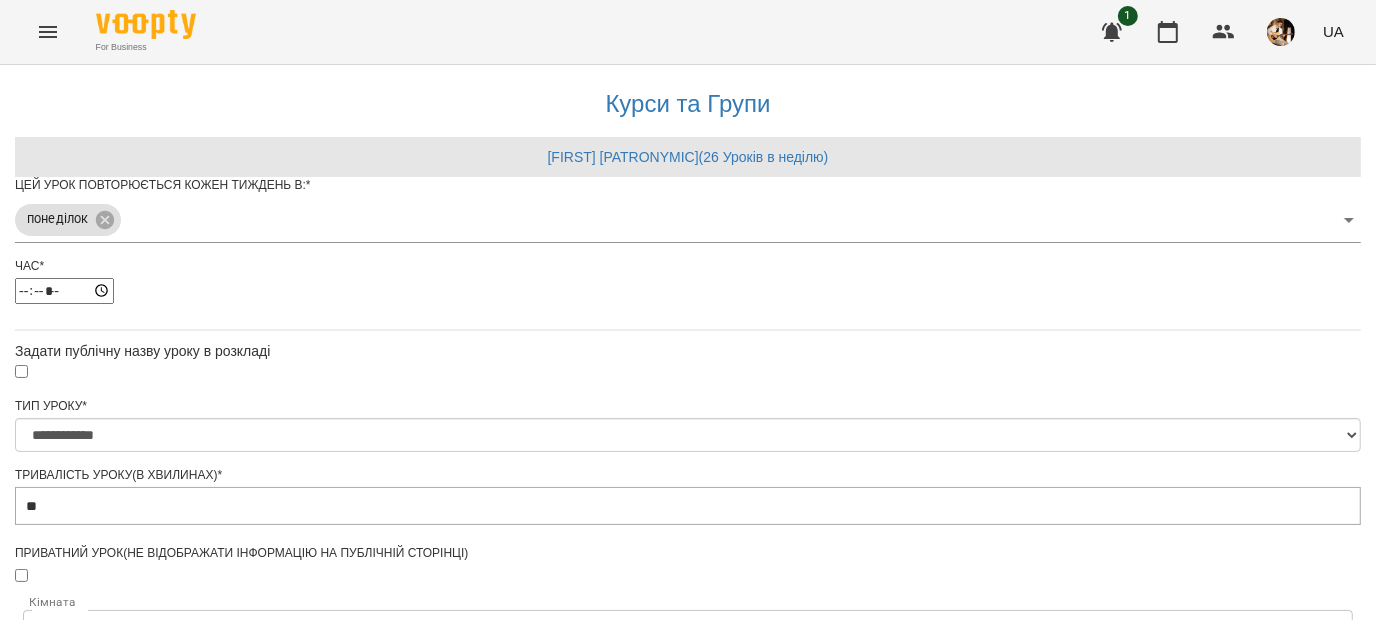 click on "**********" at bounding box center (108, 1166) 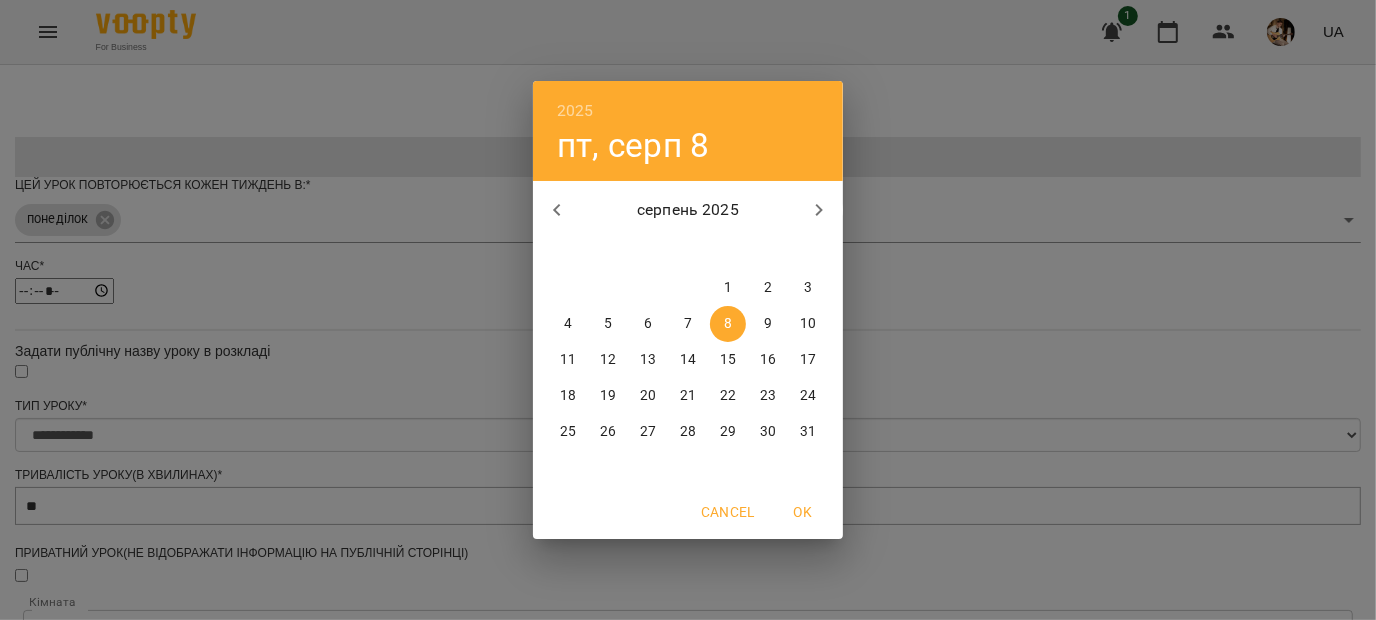 click on "11" at bounding box center [568, 360] 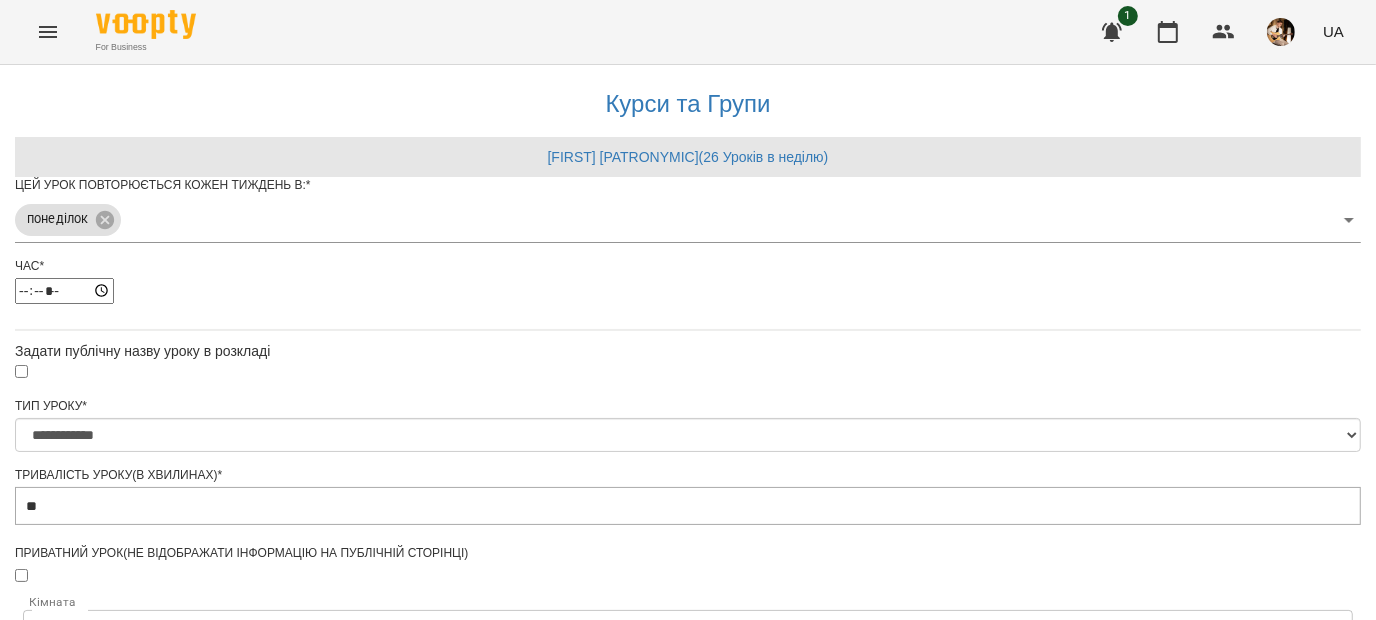 scroll, scrollTop: 820, scrollLeft: 0, axis: vertical 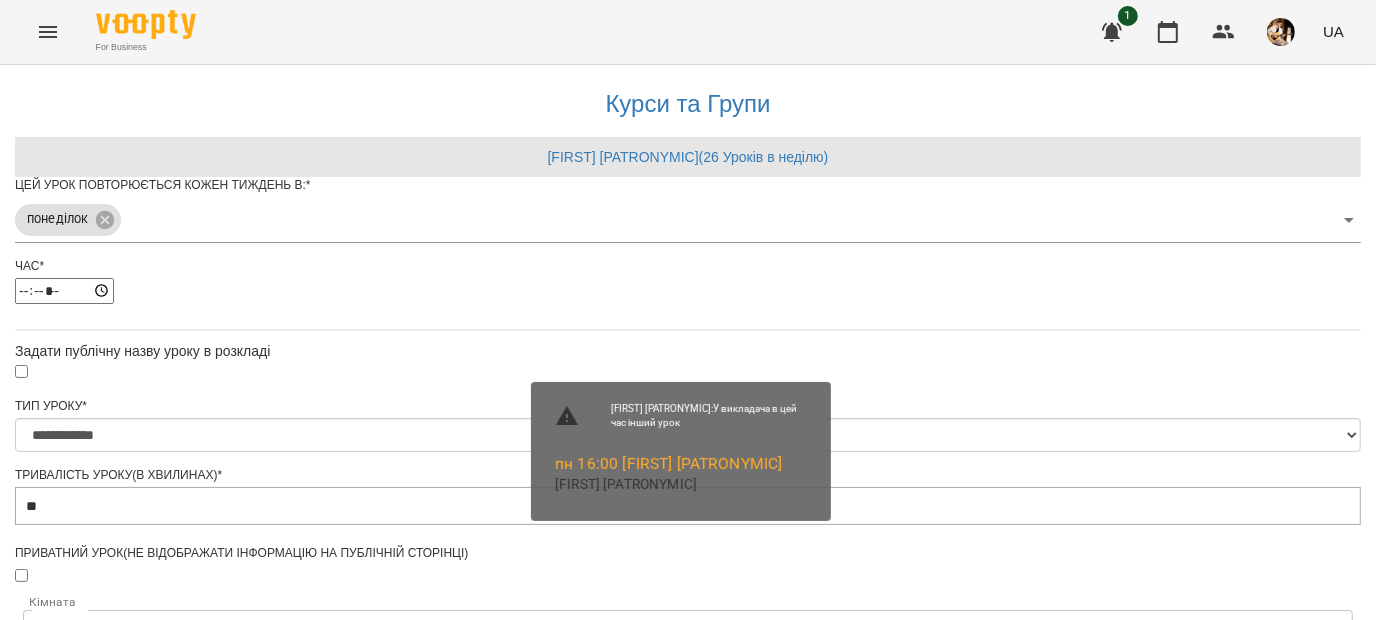 click on "Зберегти" at bounding box center (688, 1268) 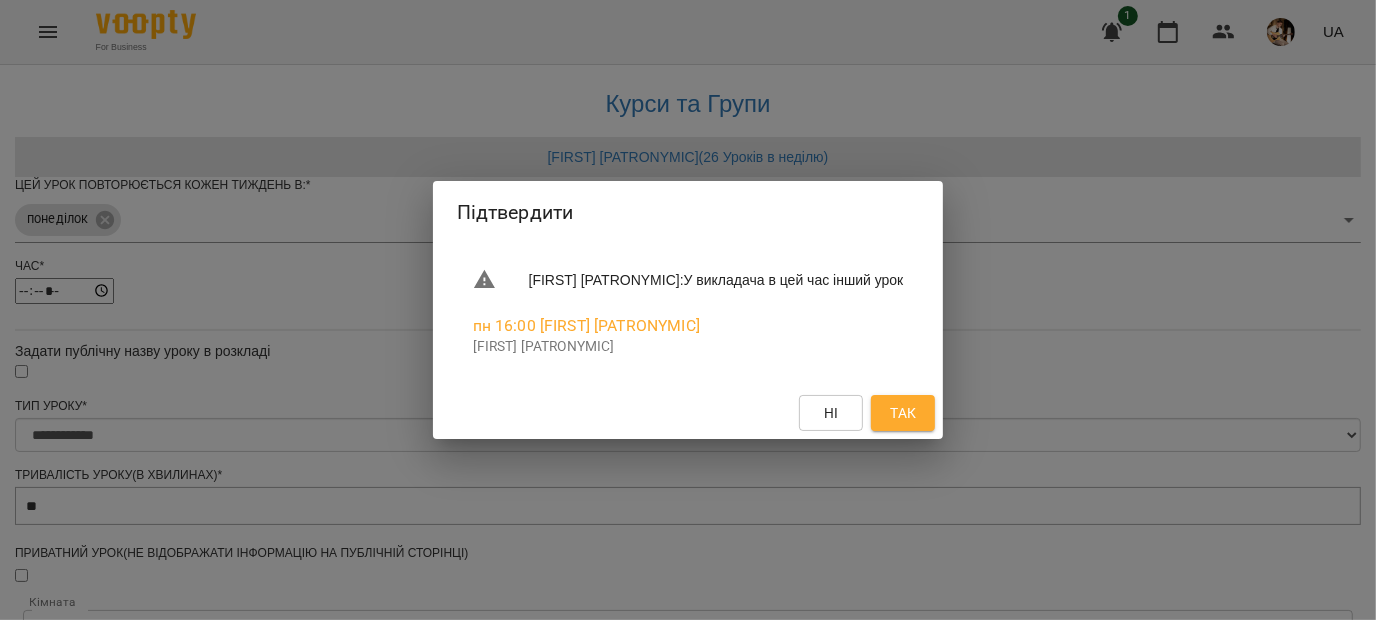 click on "Так" at bounding box center (903, 413) 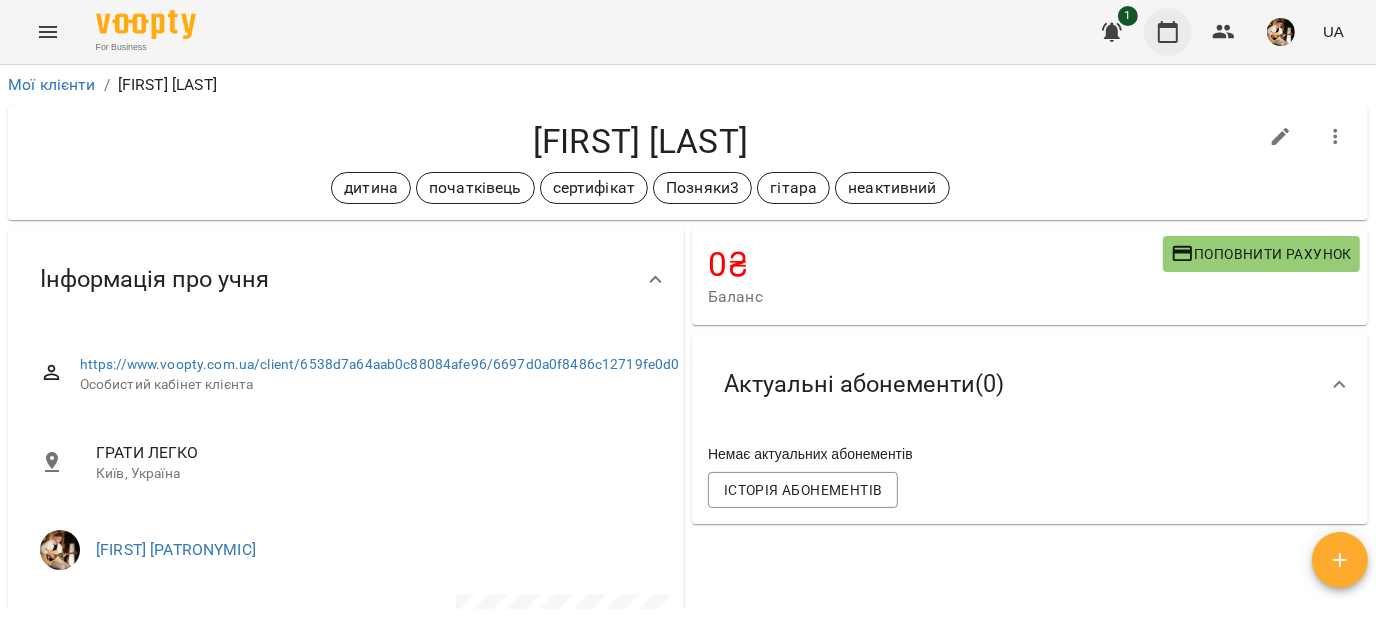 click at bounding box center (1168, 32) 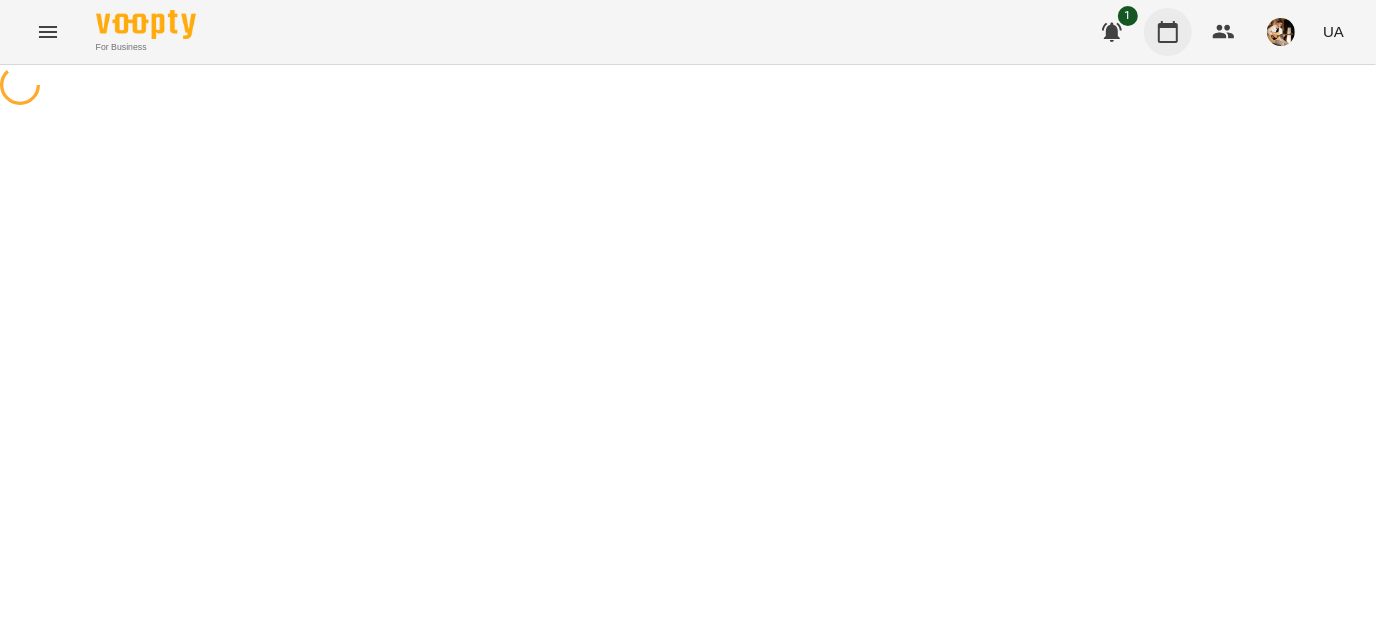 scroll, scrollTop: 0, scrollLeft: 0, axis: both 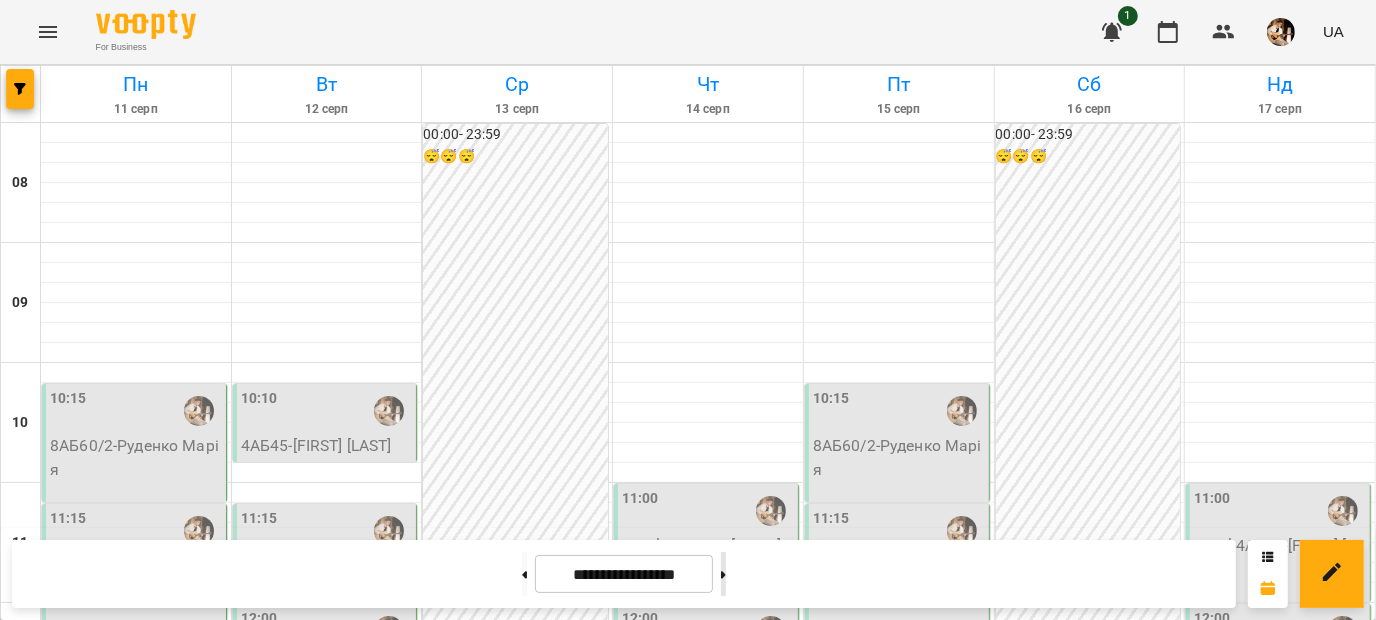 click at bounding box center (723, 574) 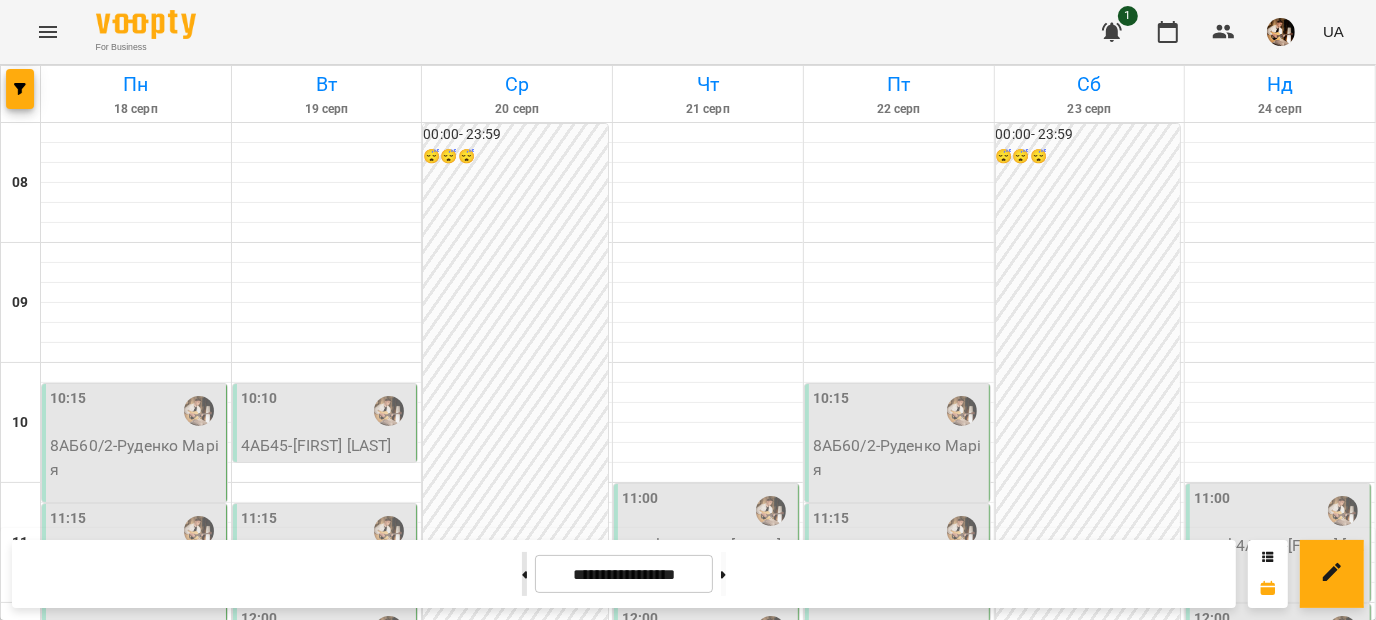 click at bounding box center (524, 574) 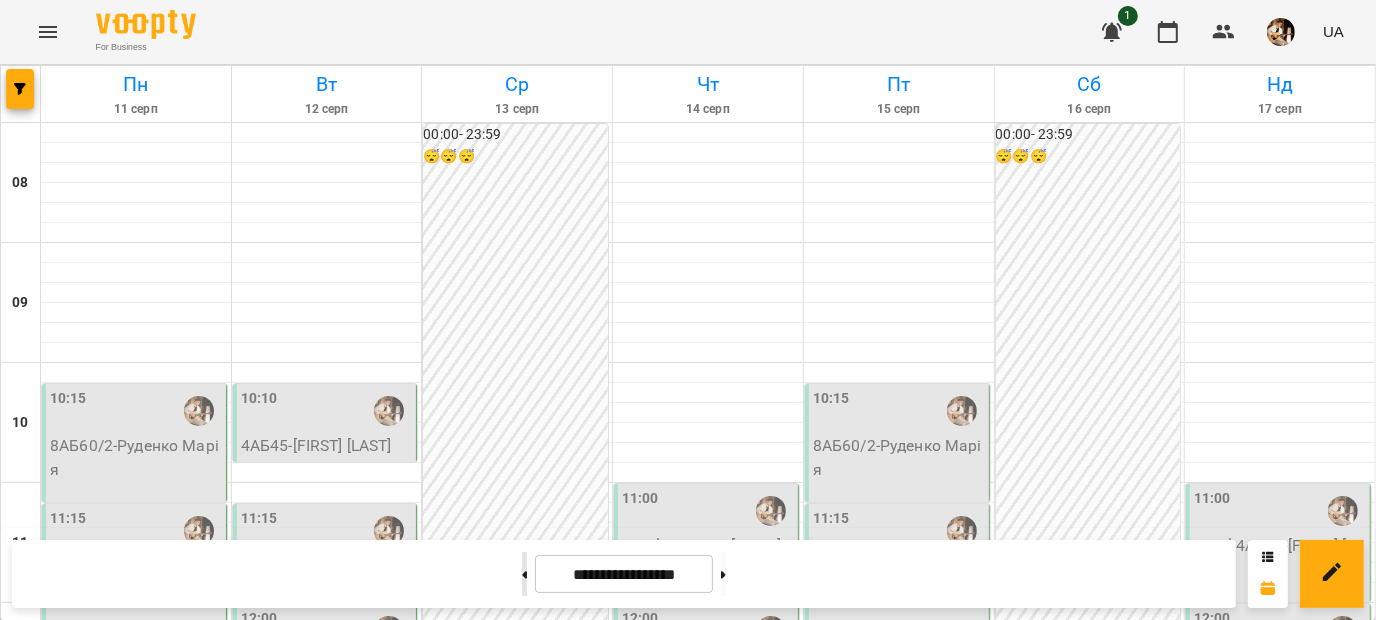 click at bounding box center (524, 574) 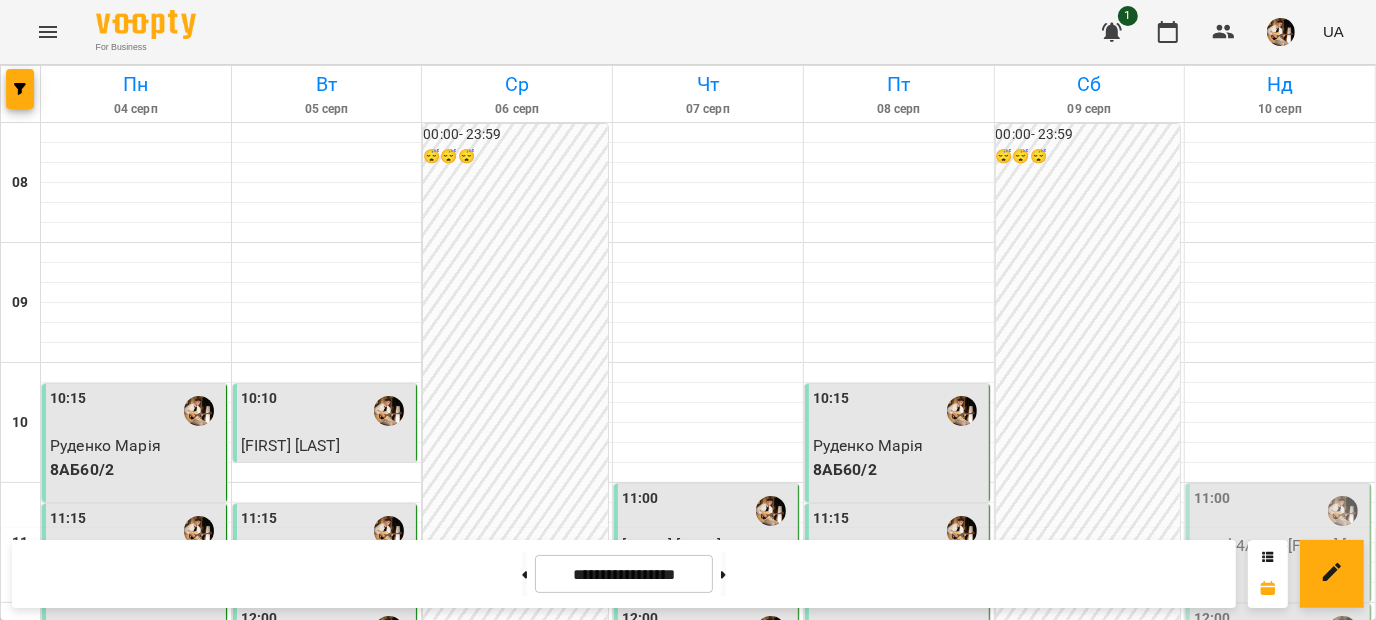 scroll, scrollTop: 452, scrollLeft: 0, axis: vertical 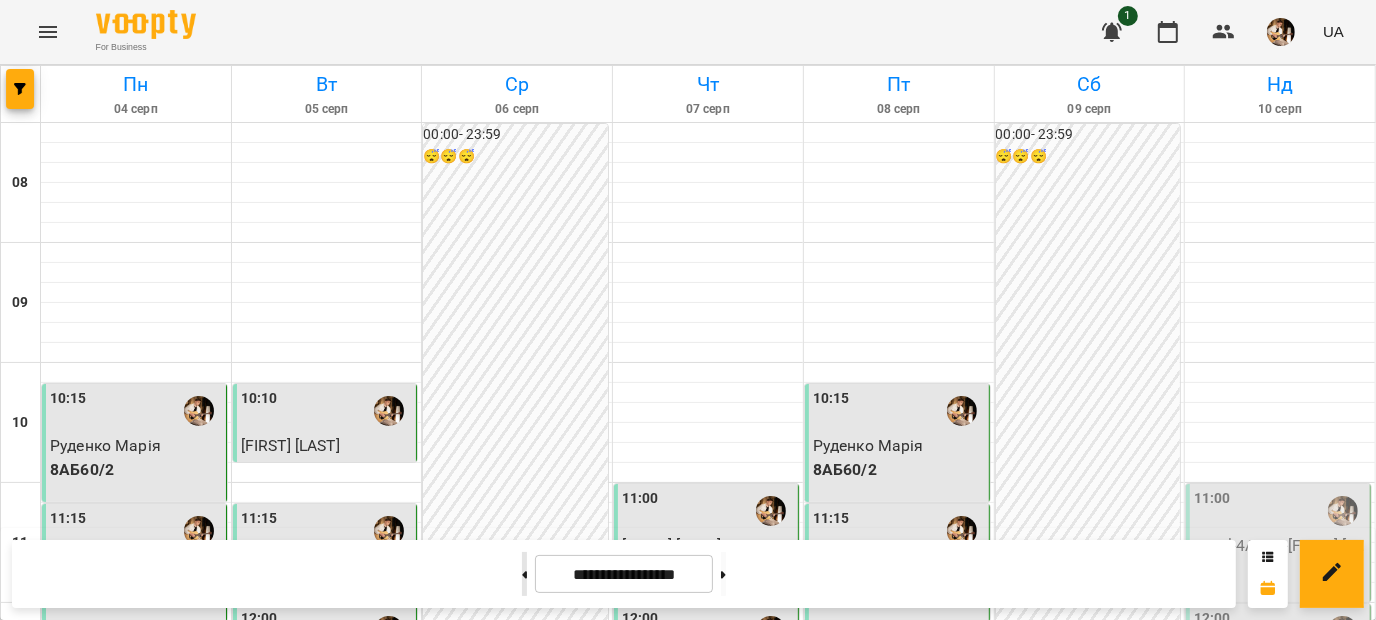click at bounding box center (524, 574) 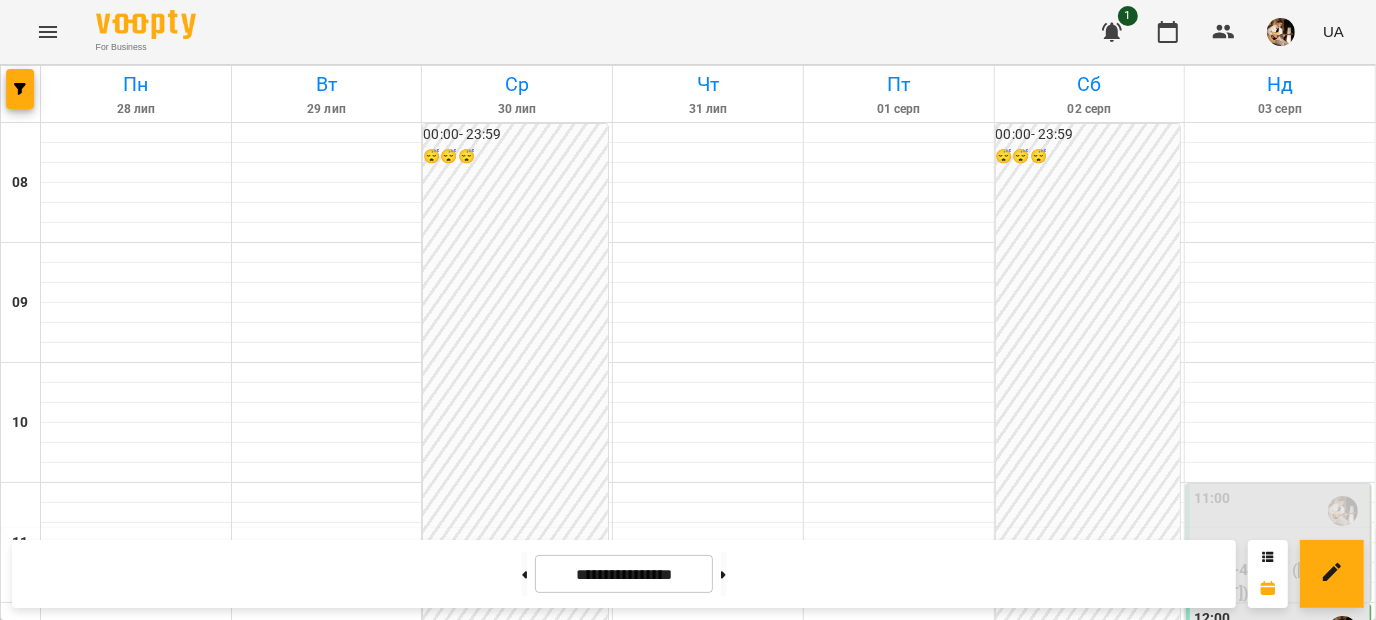 scroll, scrollTop: 417, scrollLeft: 0, axis: vertical 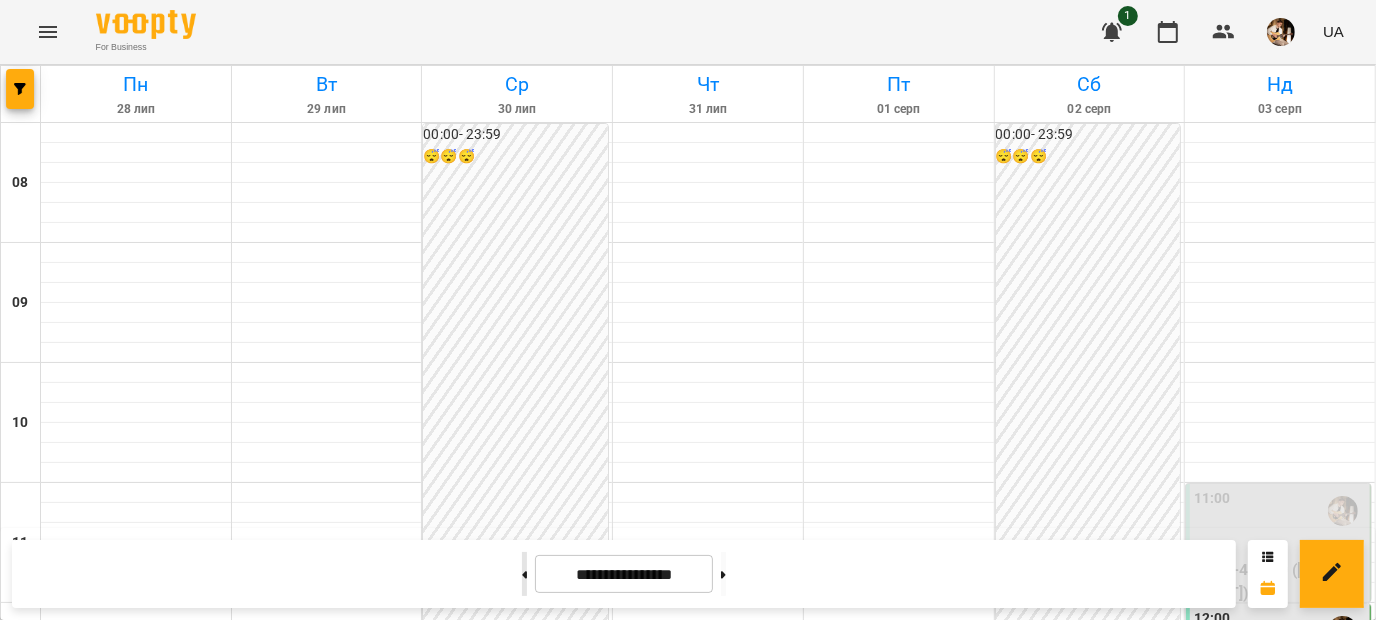 click at bounding box center (524, 574) 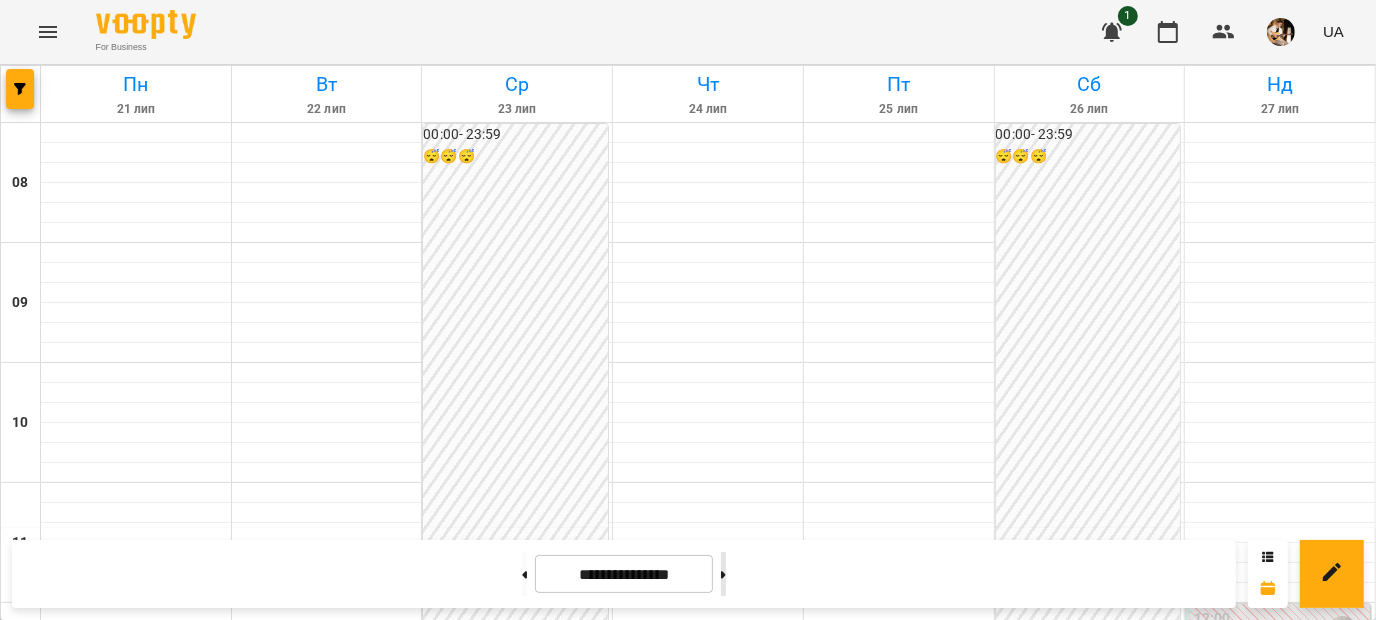 click at bounding box center (723, 574) 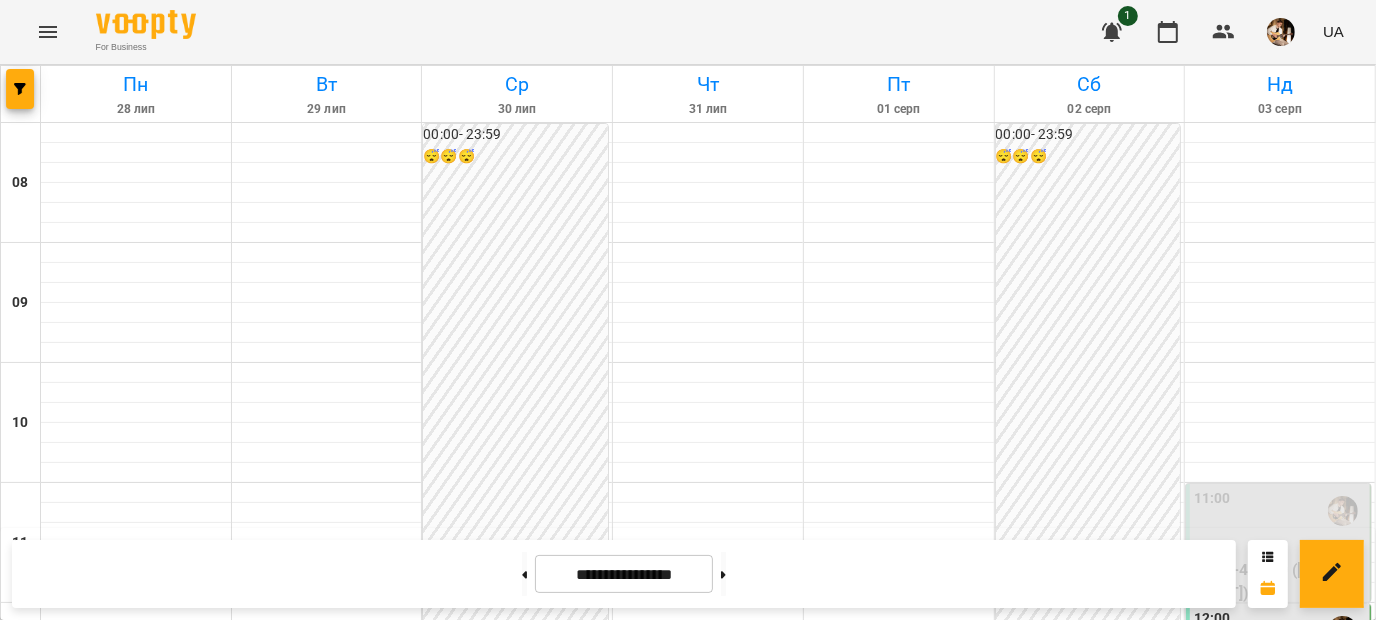 scroll, scrollTop: 249, scrollLeft: 0, axis: vertical 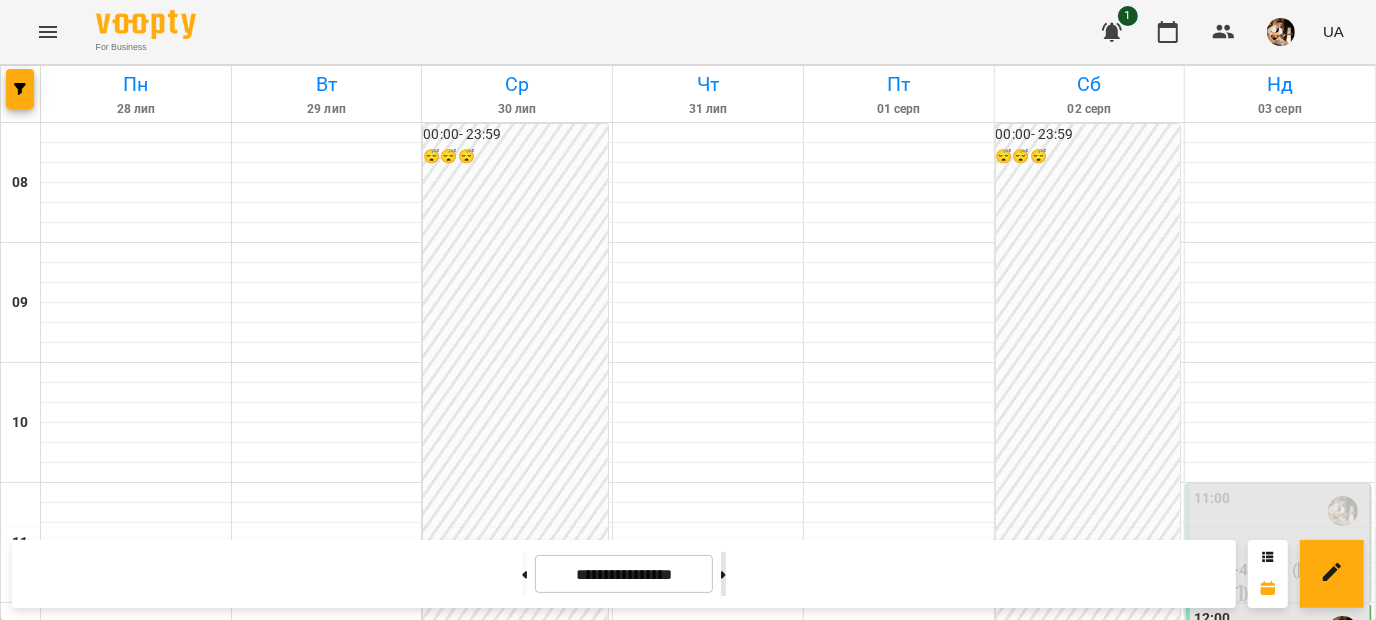 click 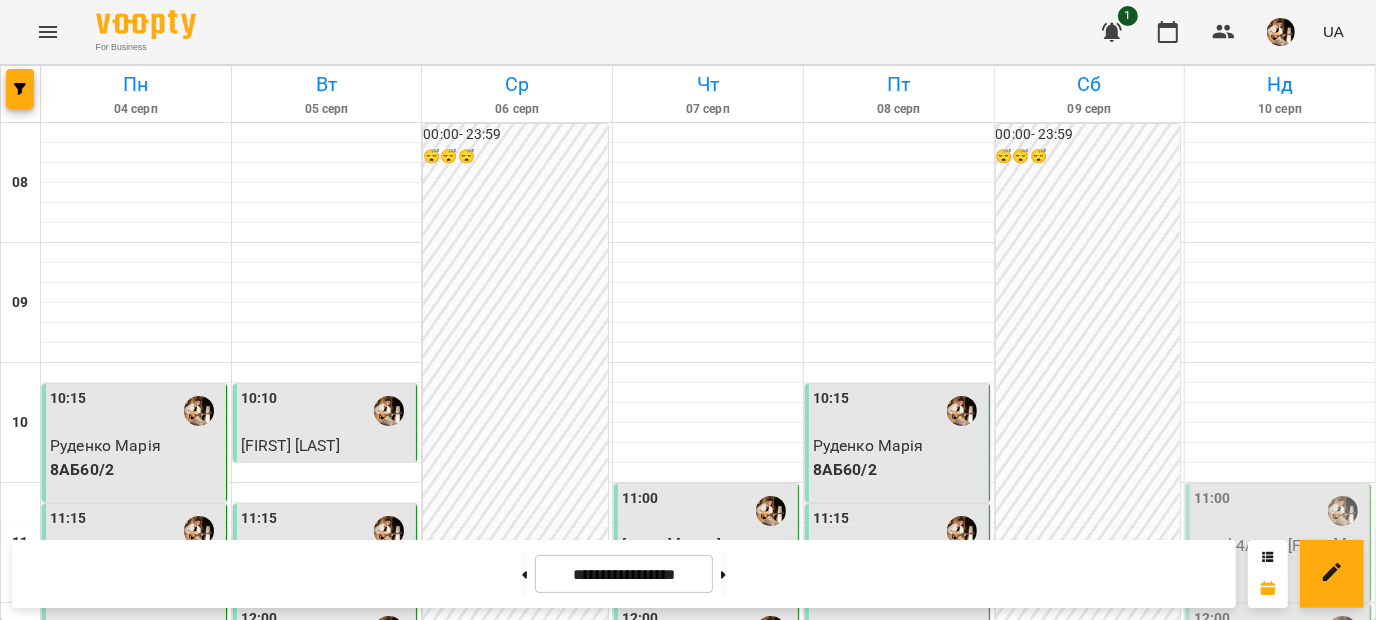 scroll, scrollTop: 391, scrollLeft: 0, axis: vertical 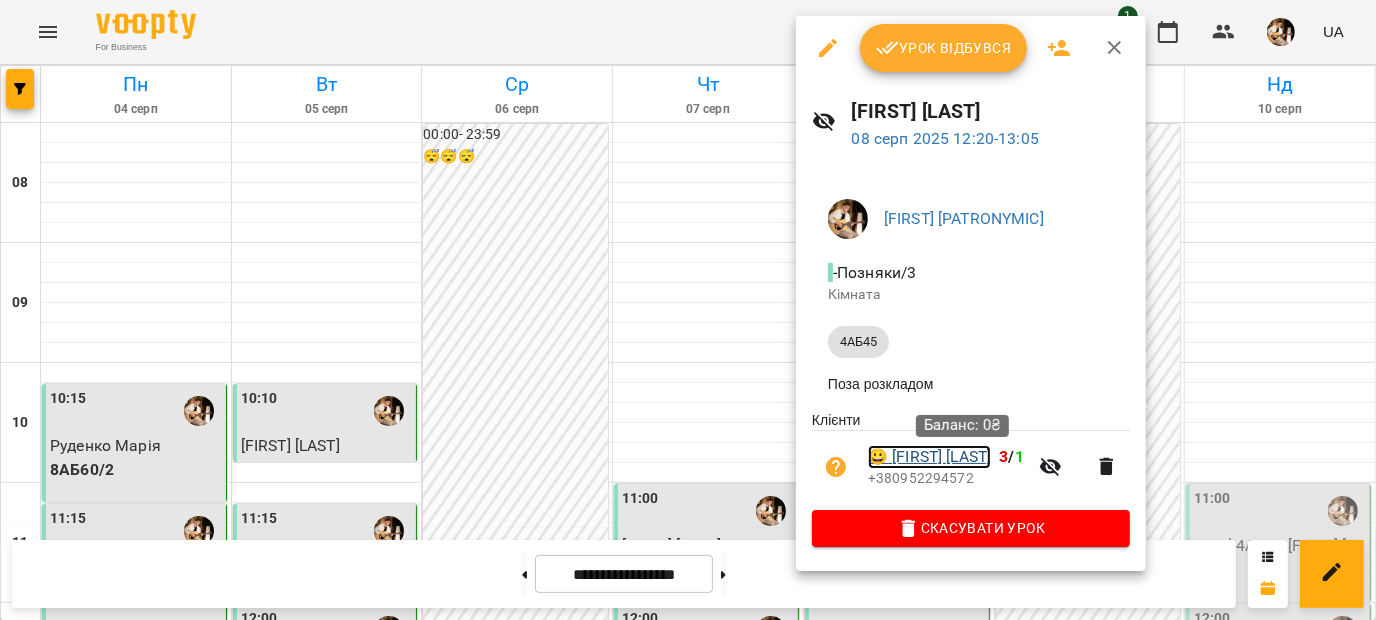 click on "😀   [FIRST] [LAST]" at bounding box center [929, 457] 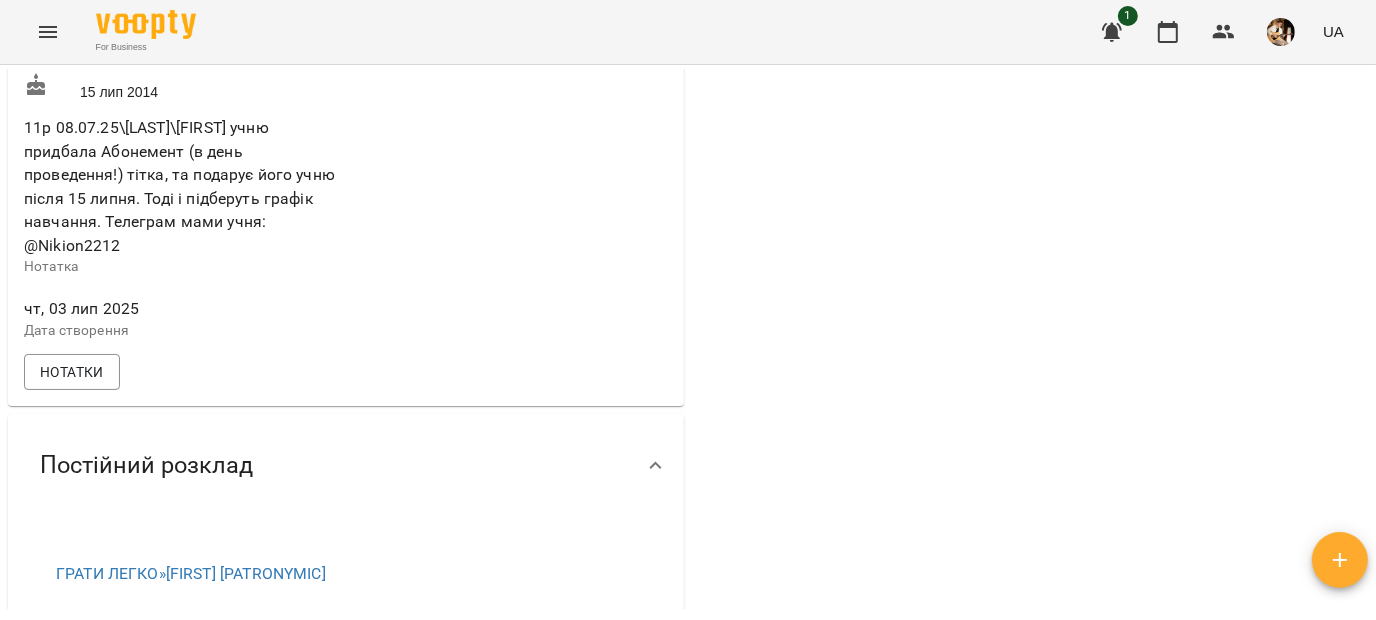 scroll, scrollTop: 0, scrollLeft: 0, axis: both 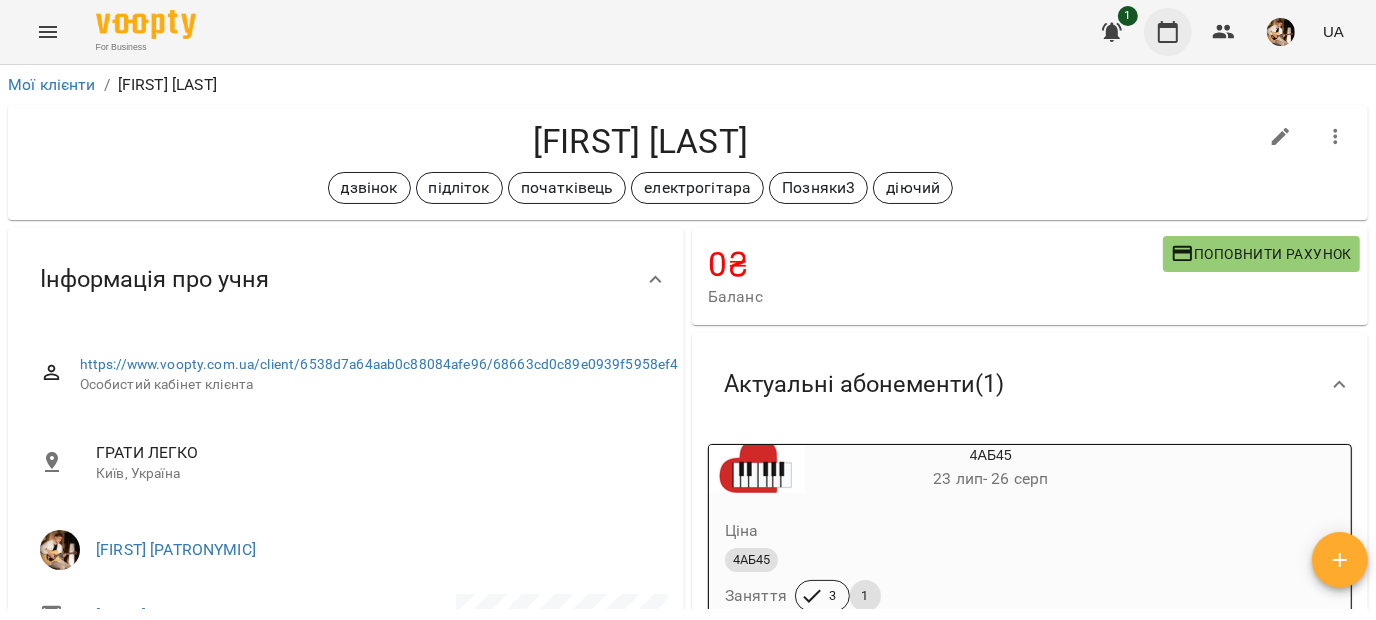 click 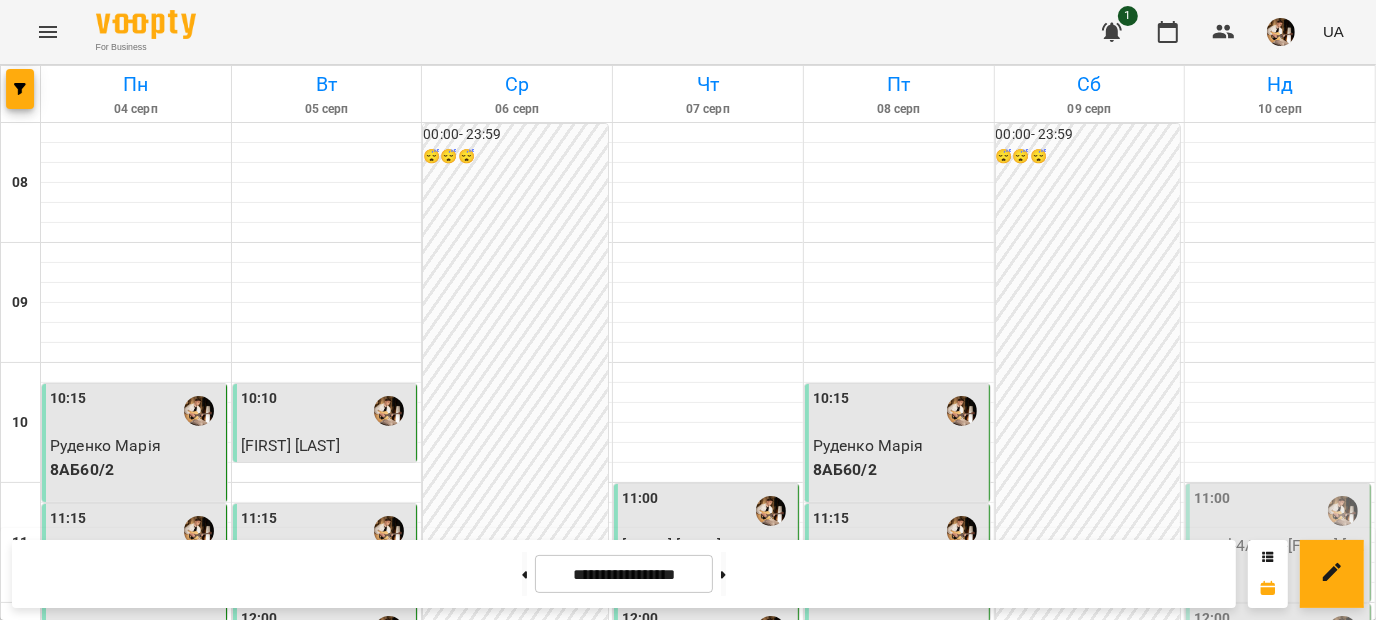 scroll, scrollTop: 396, scrollLeft: 0, axis: vertical 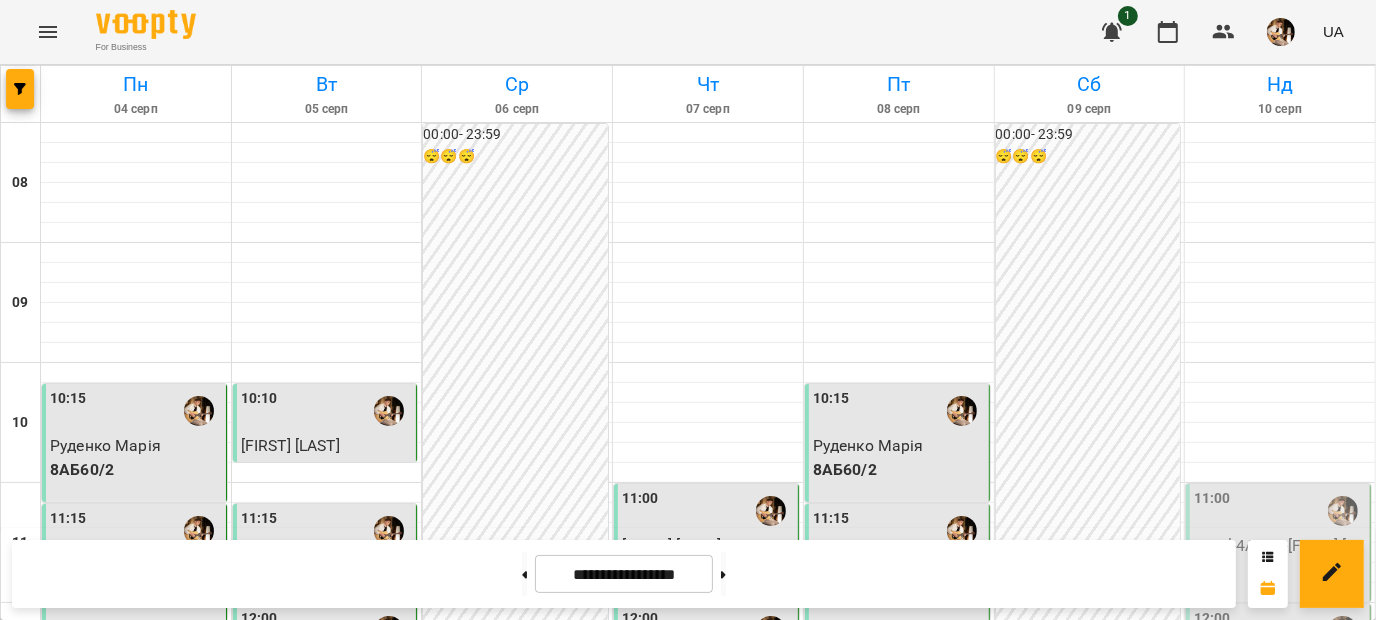 click on "Анна Єсипенко (другий напрям)" at bounding box center [895, 797] 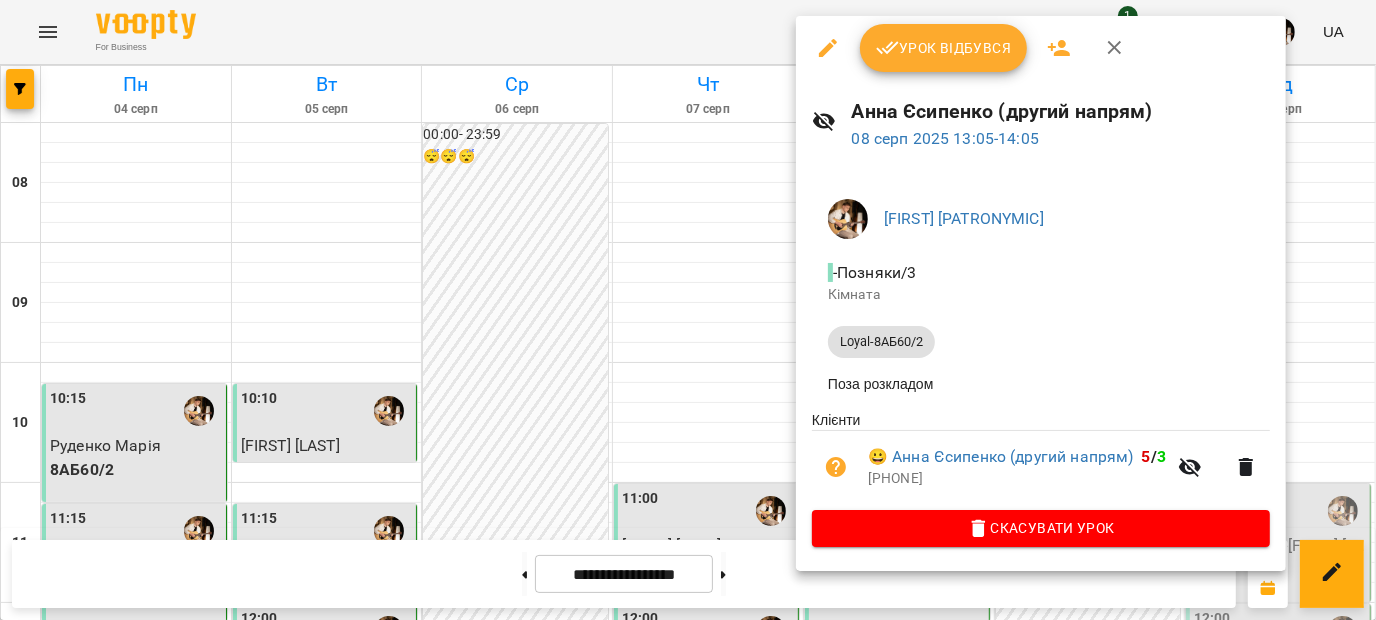 click 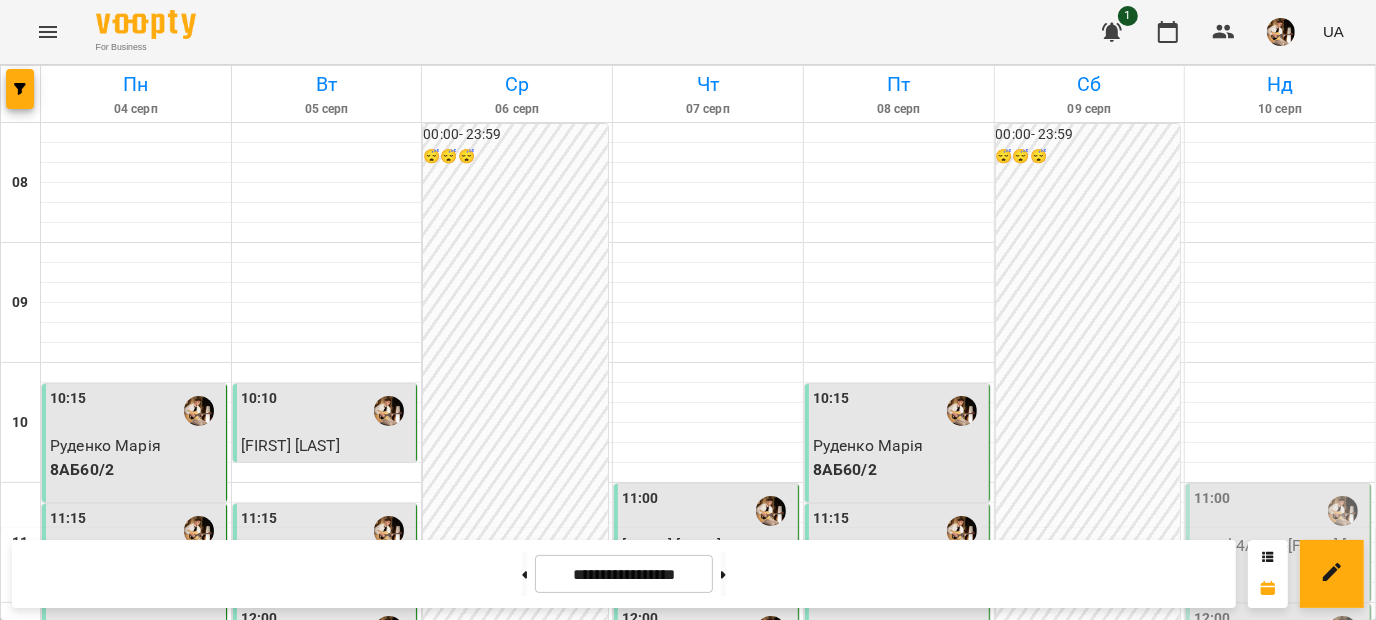 click on "12:20" at bounding box center (899, 671) 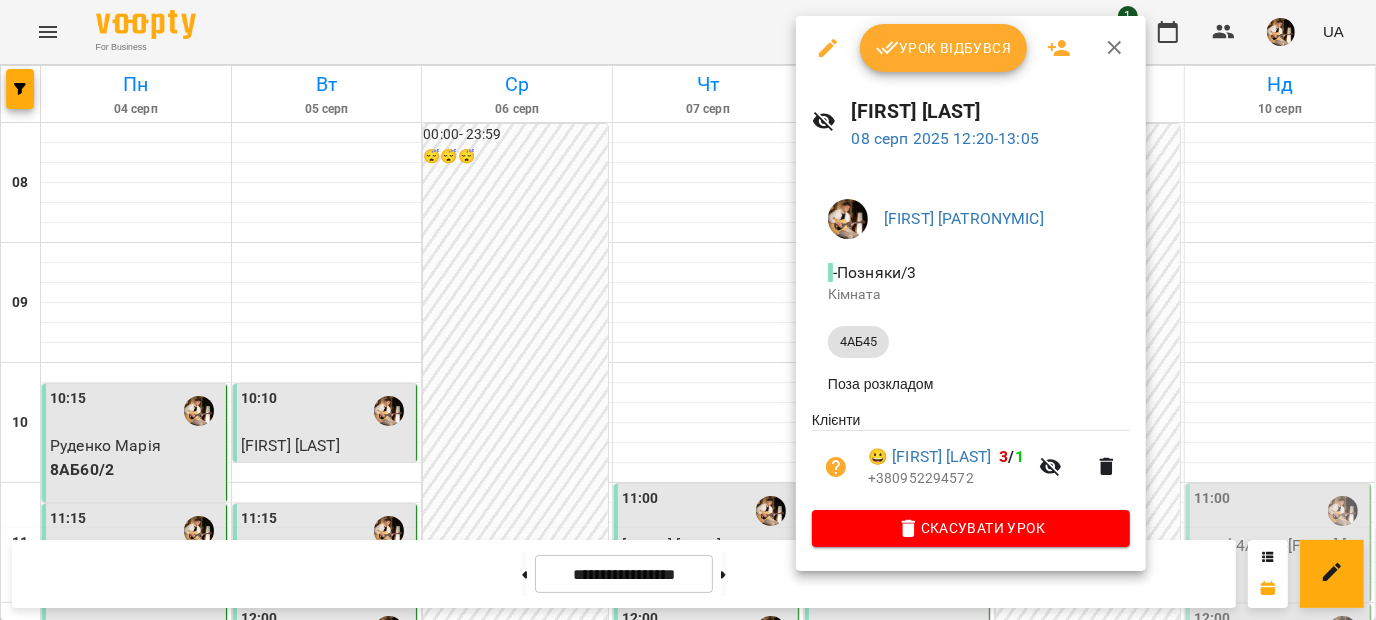 click 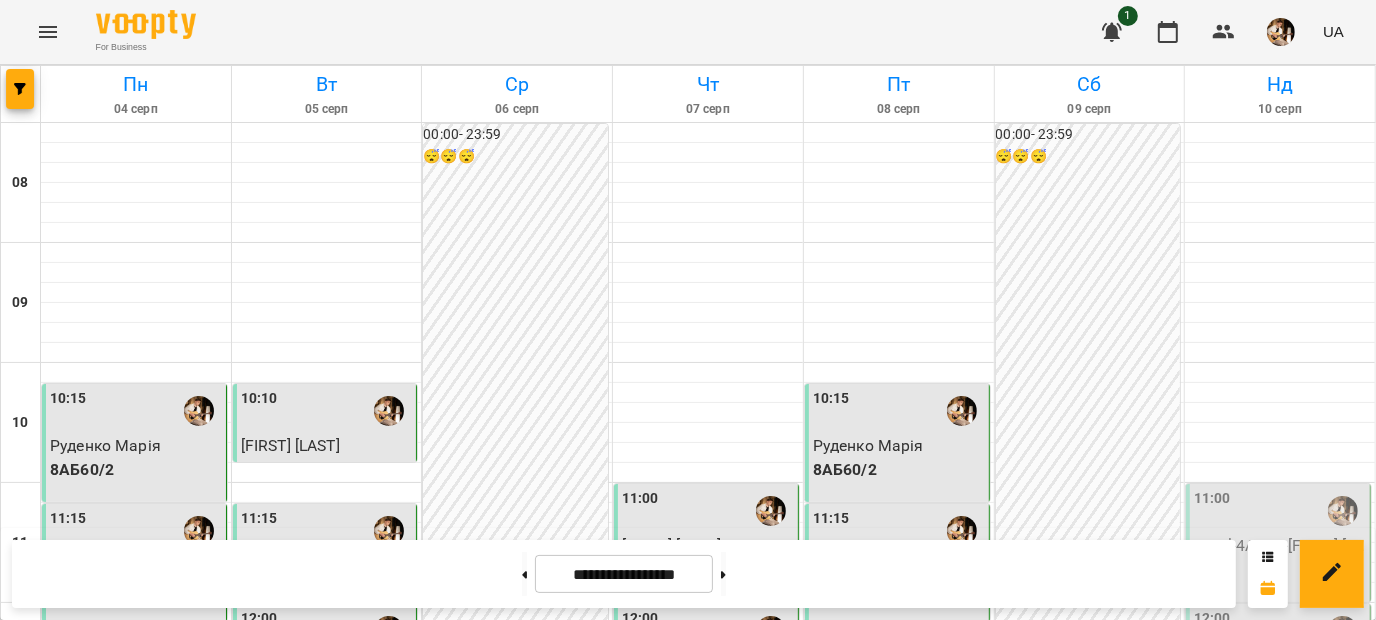 scroll, scrollTop: 421, scrollLeft: 0, axis: vertical 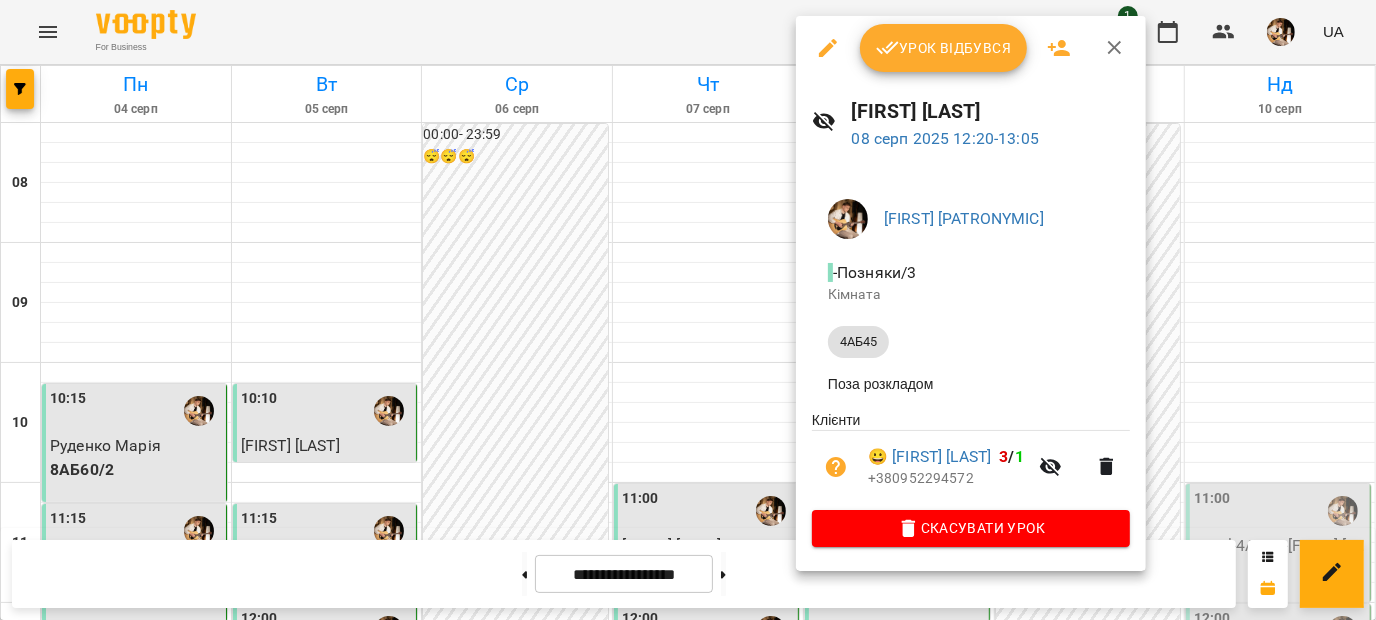 click on "Урок відбувся" at bounding box center (944, 48) 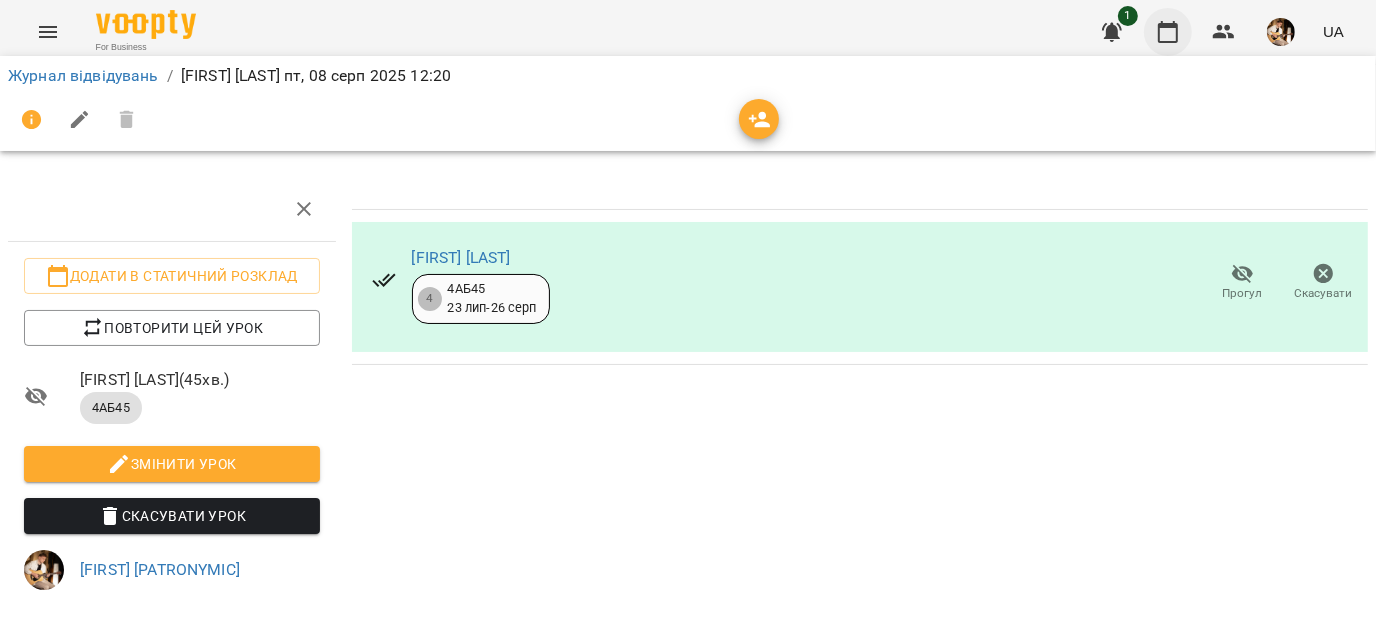 click at bounding box center (1168, 32) 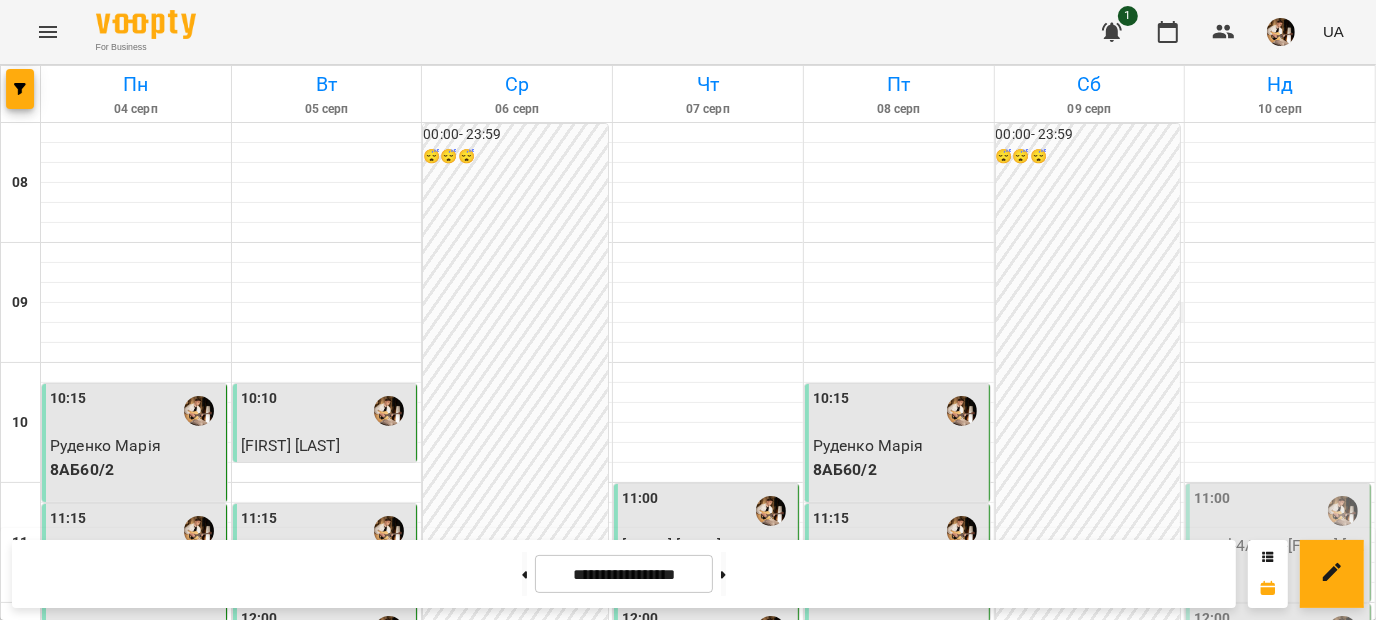 scroll, scrollTop: 472, scrollLeft: 0, axis: vertical 